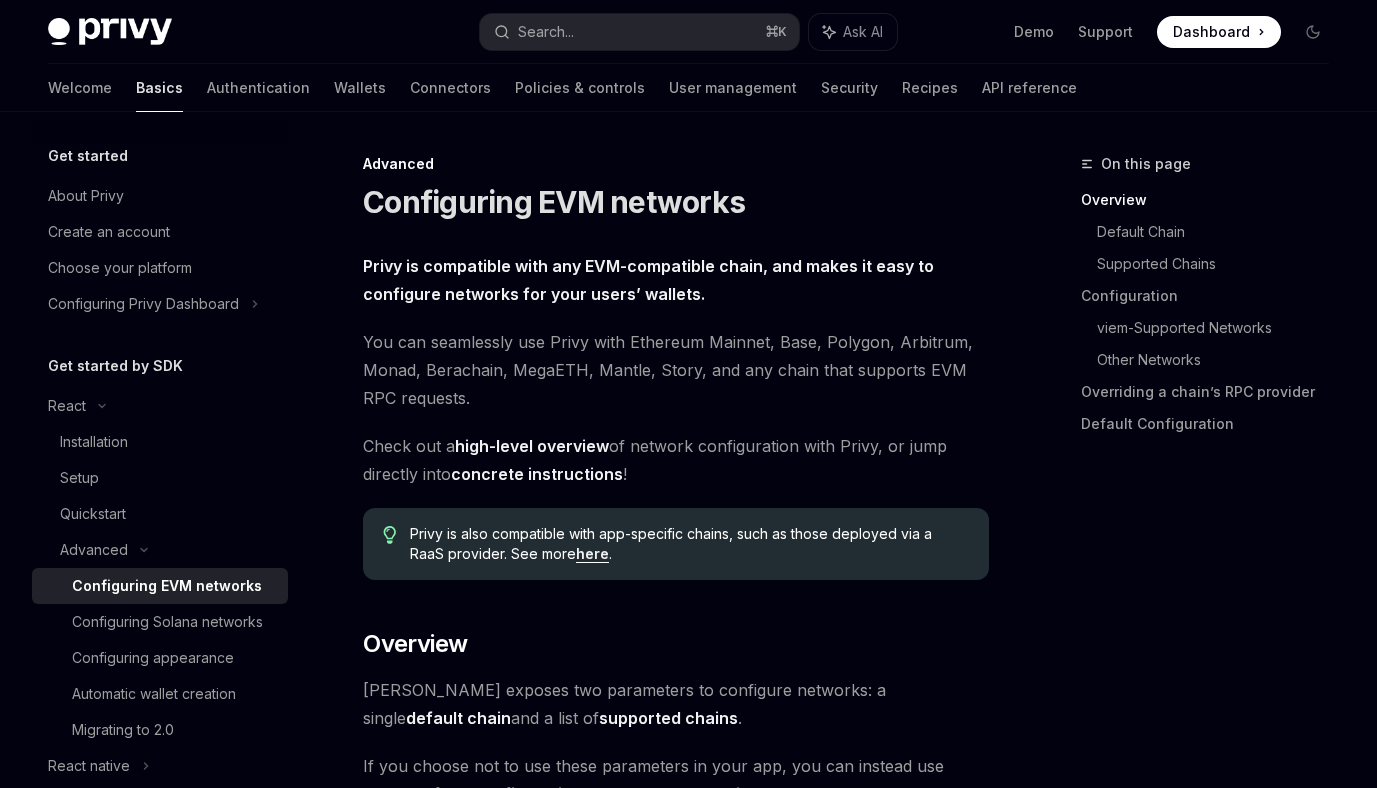 scroll, scrollTop: 0, scrollLeft: 0, axis: both 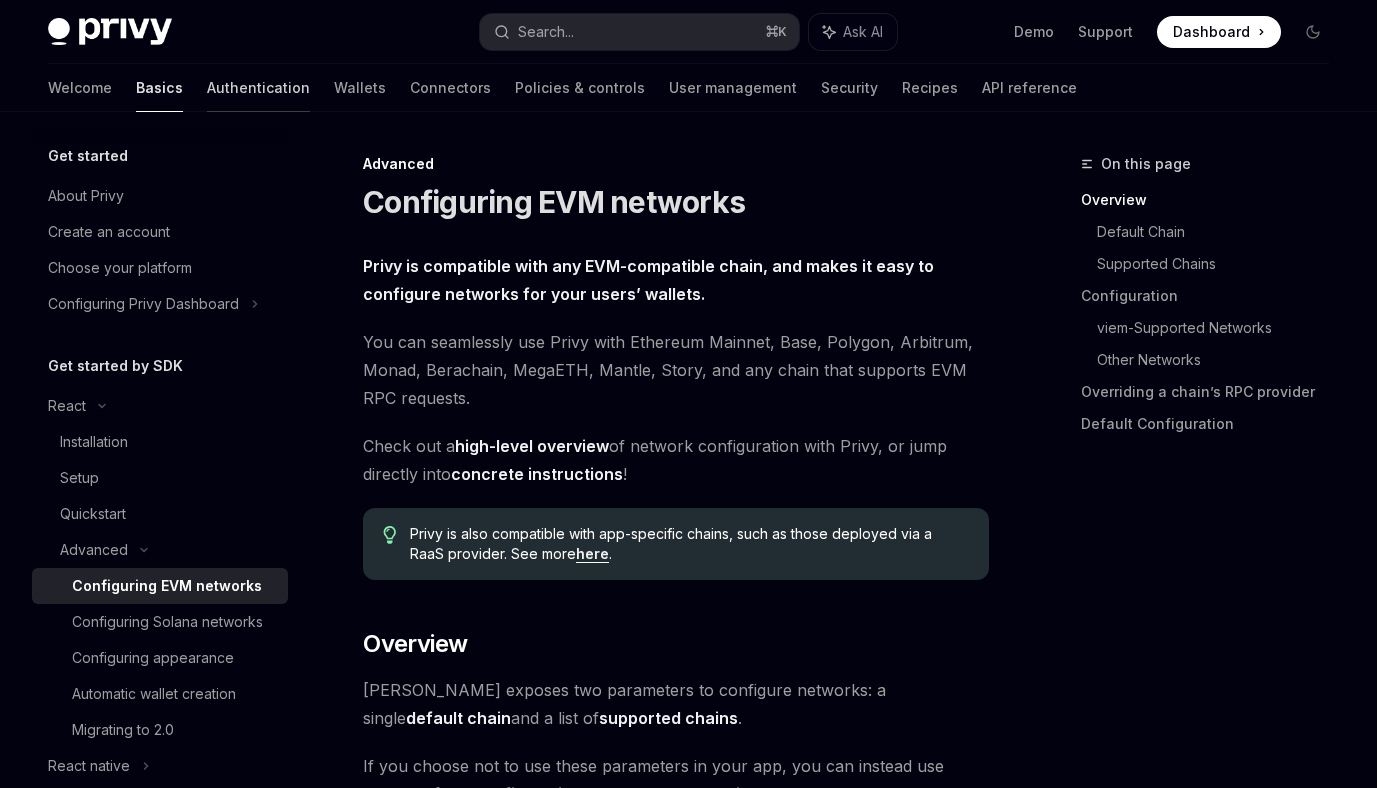 click on "Authentication" at bounding box center [258, 88] 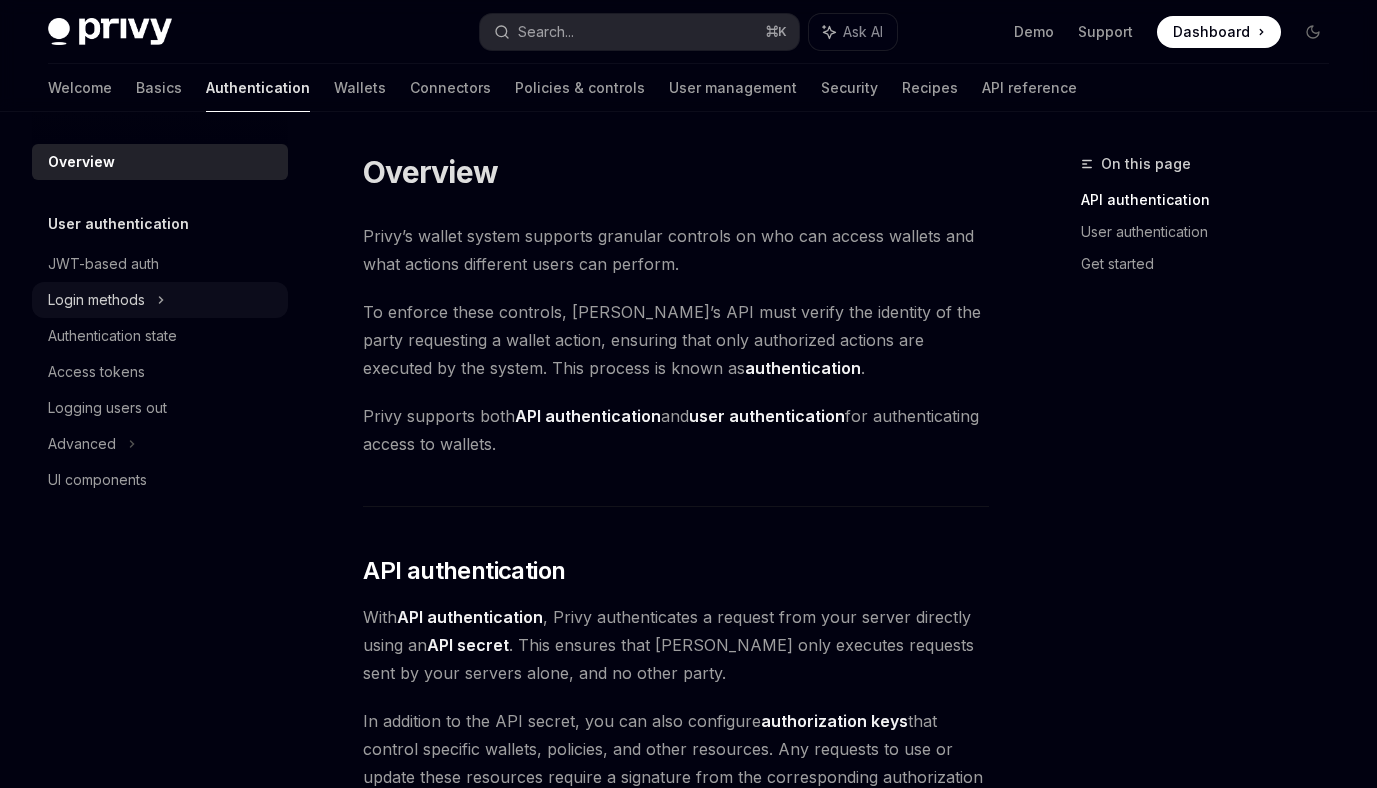 click on "Login methods" at bounding box center [96, 300] 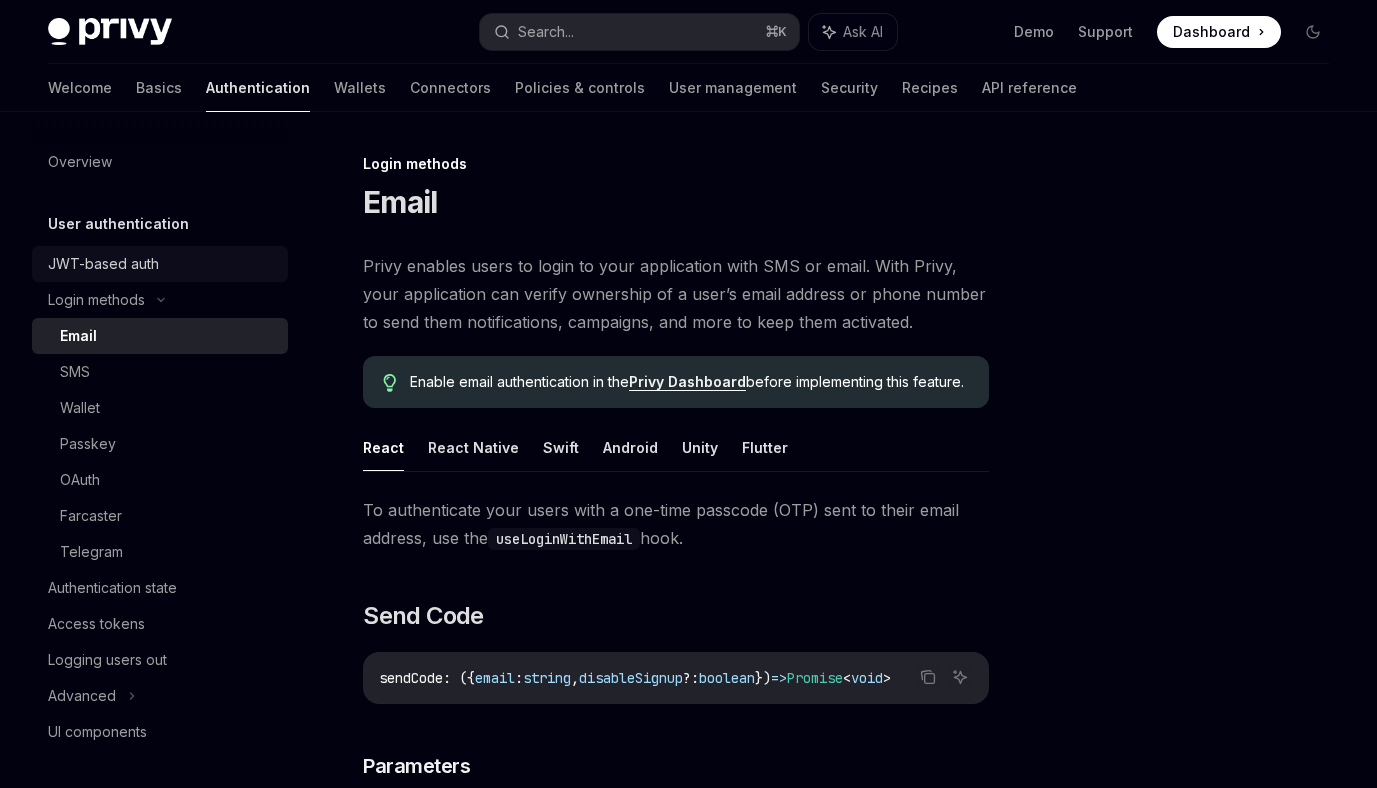 click on "JWT-based auth" at bounding box center (103, 264) 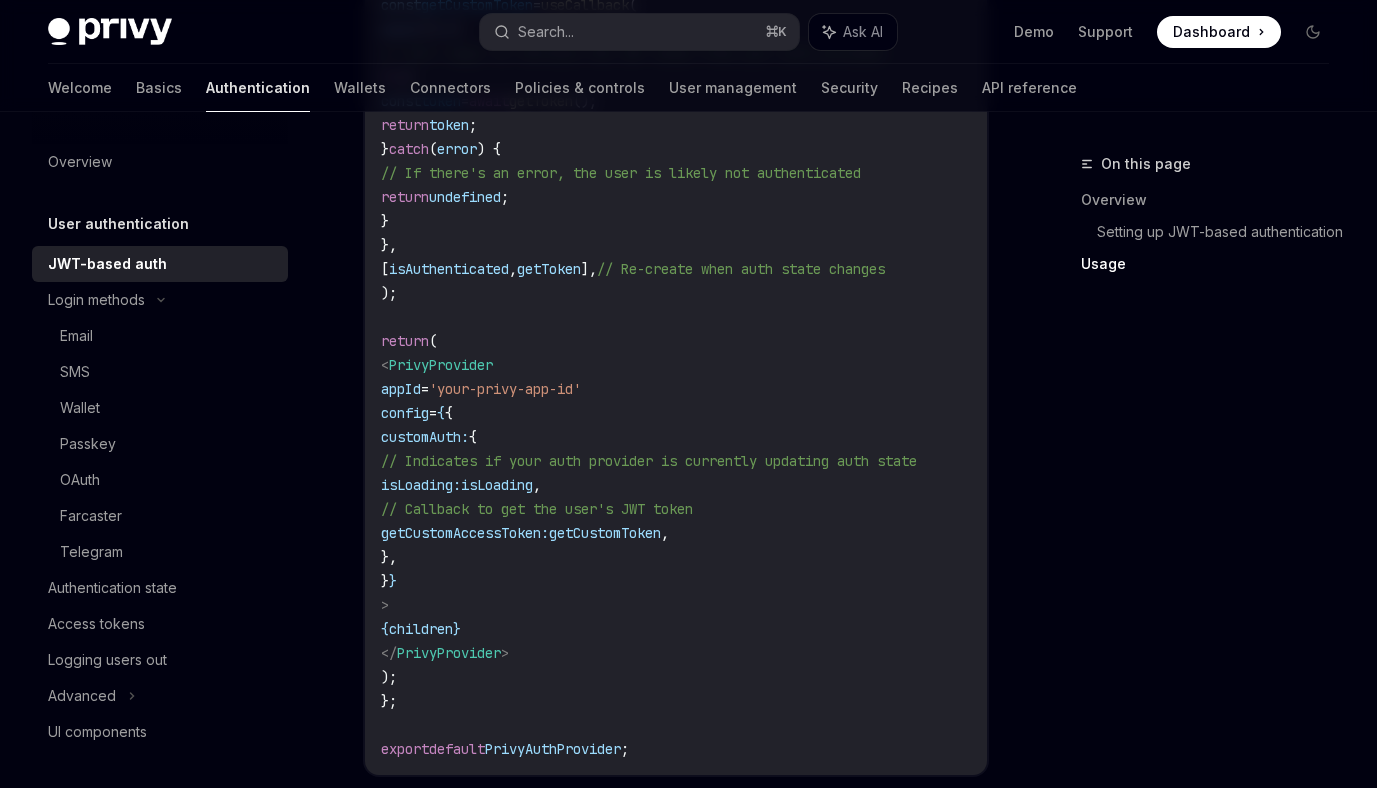 scroll, scrollTop: 2689, scrollLeft: 0, axis: vertical 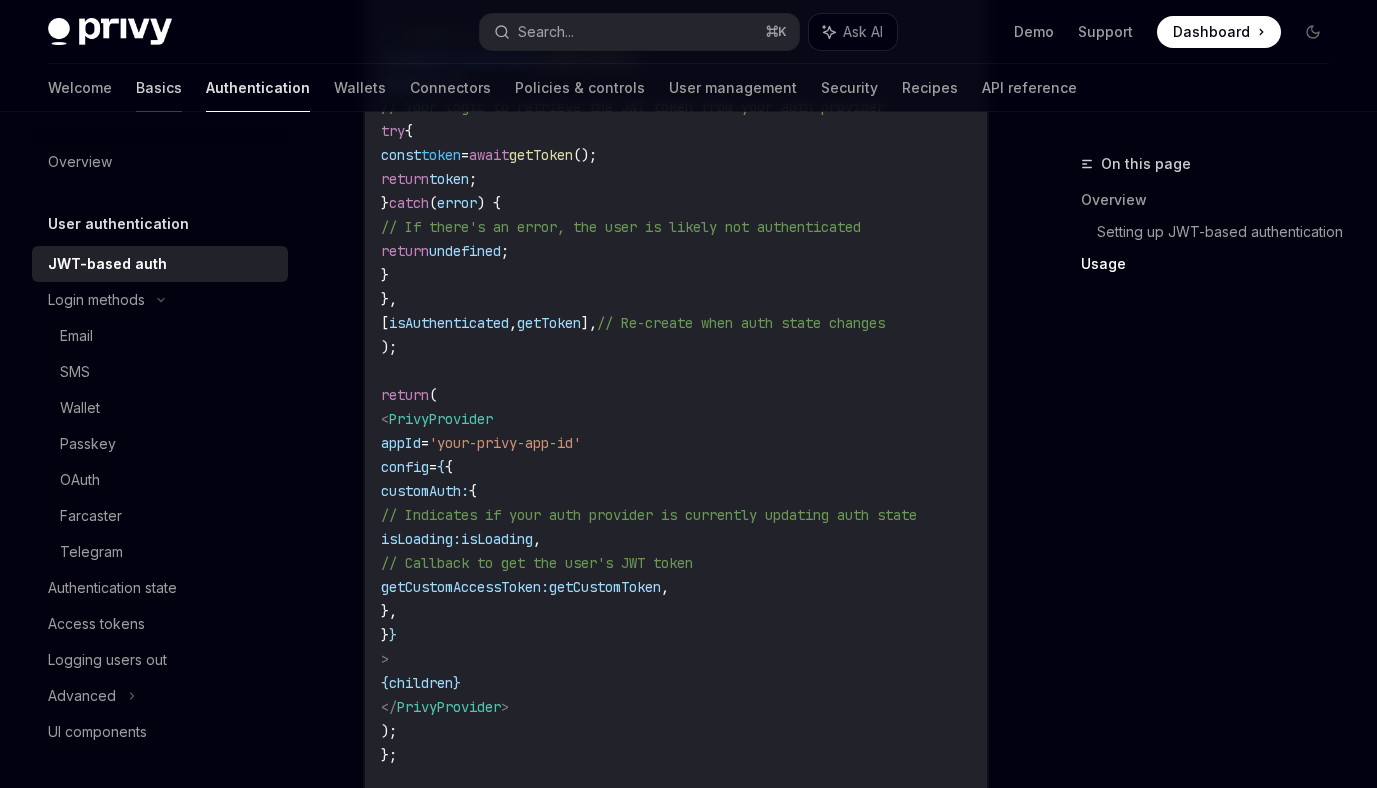click on "Basics" at bounding box center [159, 88] 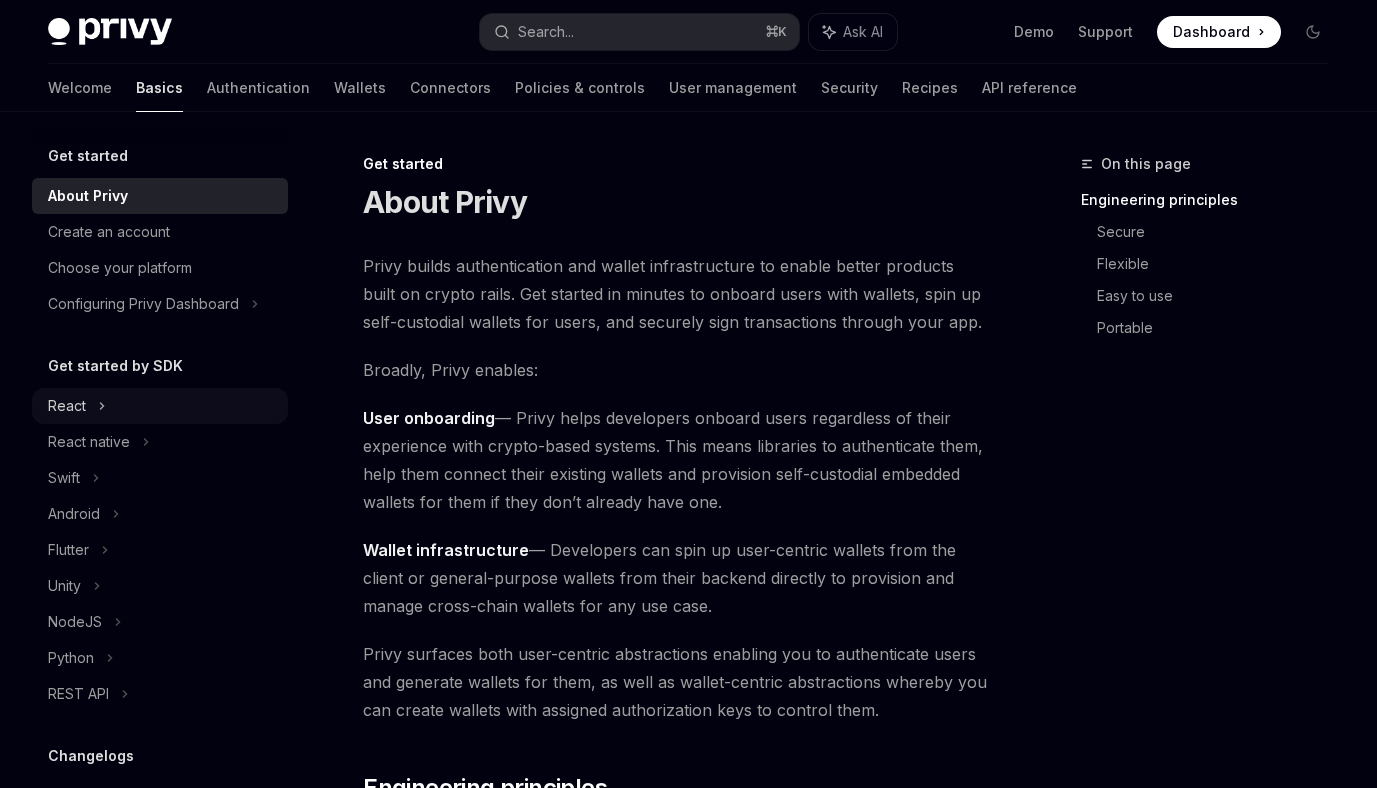 click on "React" at bounding box center (160, 406) 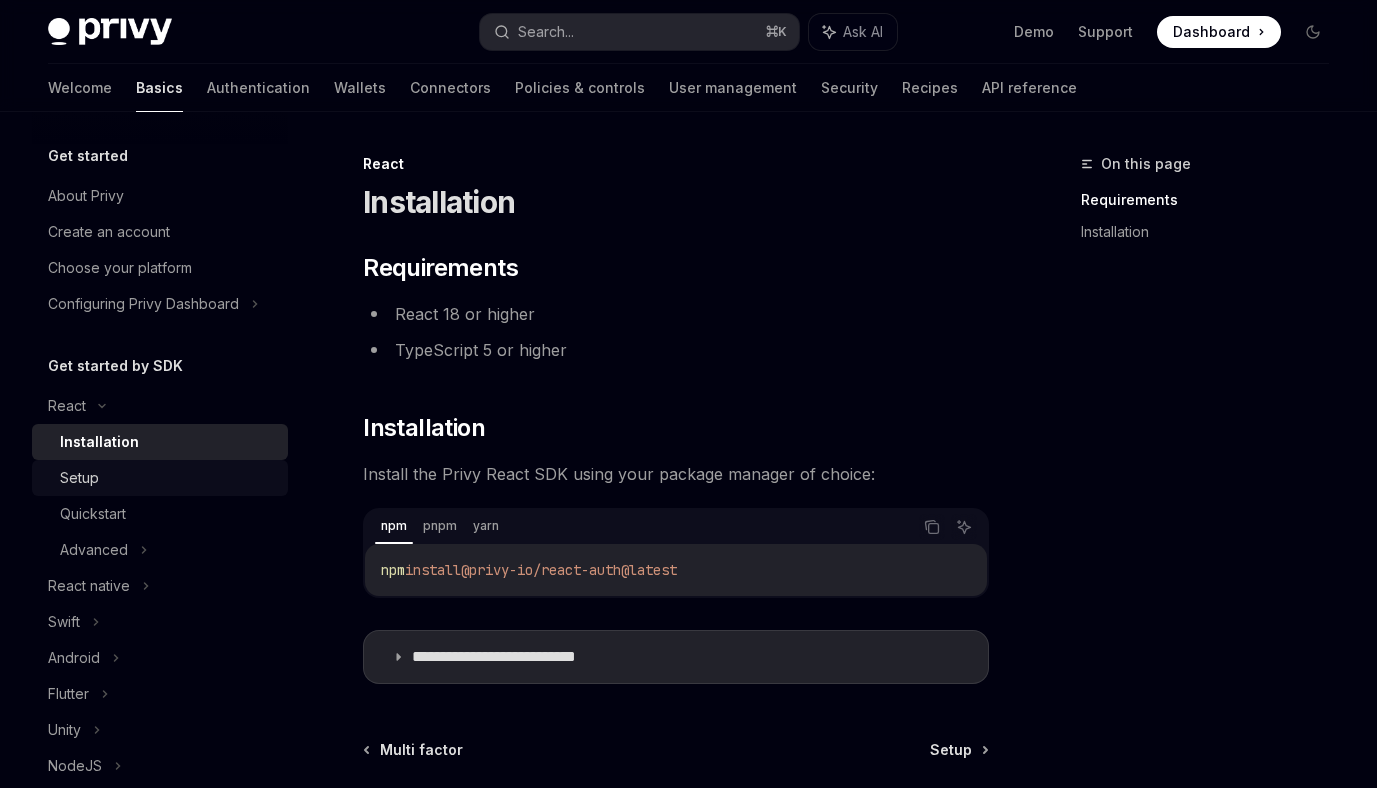 click on "Setup" at bounding box center (168, 478) 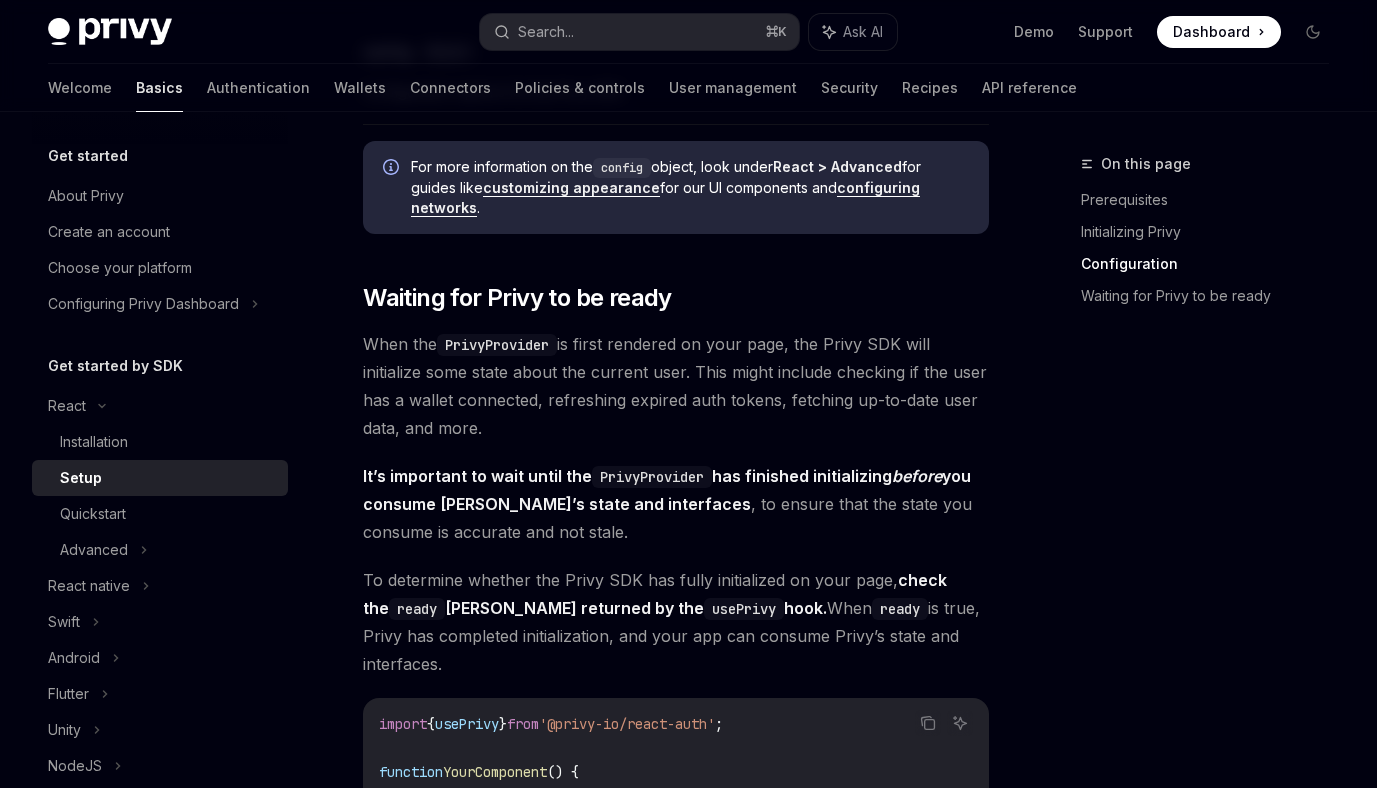 scroll, scrollTop: 1783, scrollLeft: 0, axis: vertical 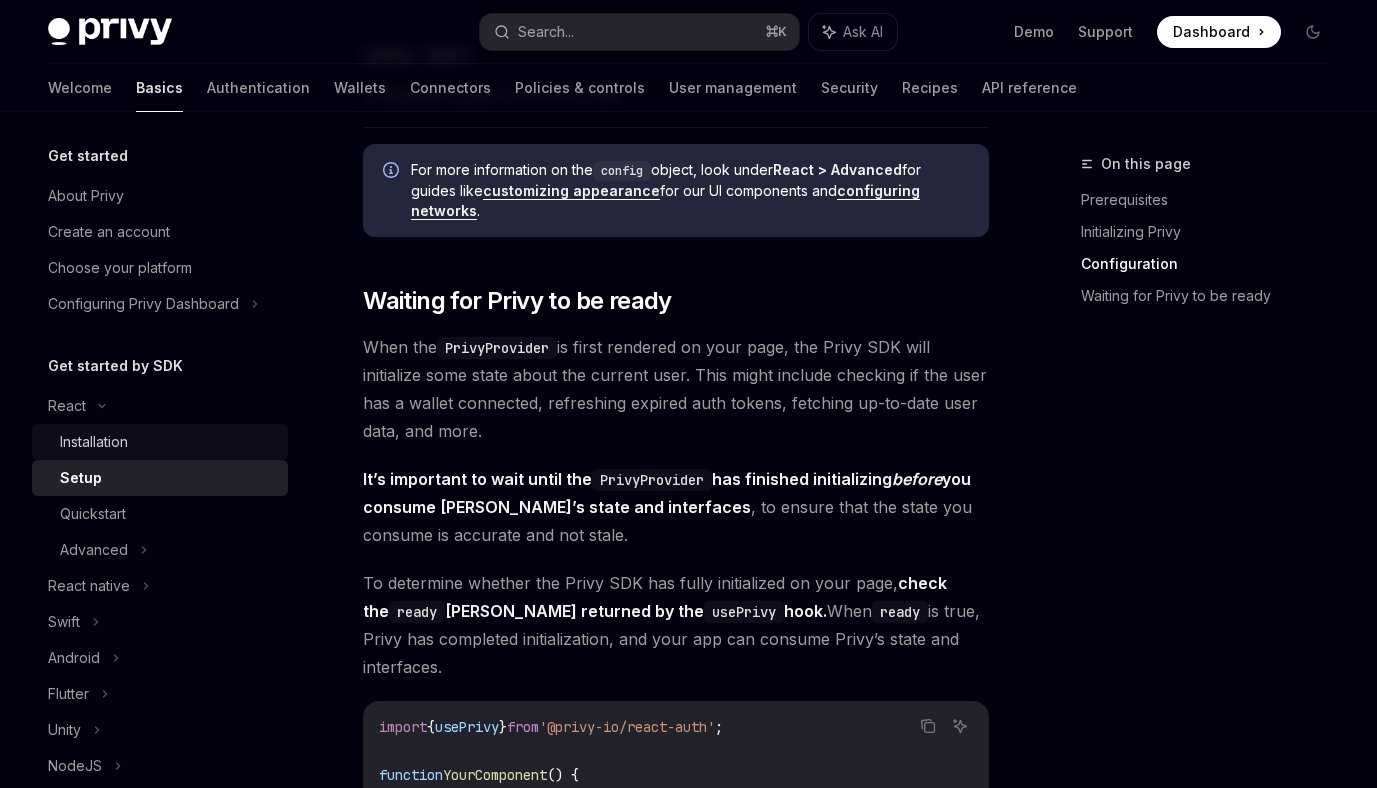 click on "Installation" at bounding box center (94, 442) 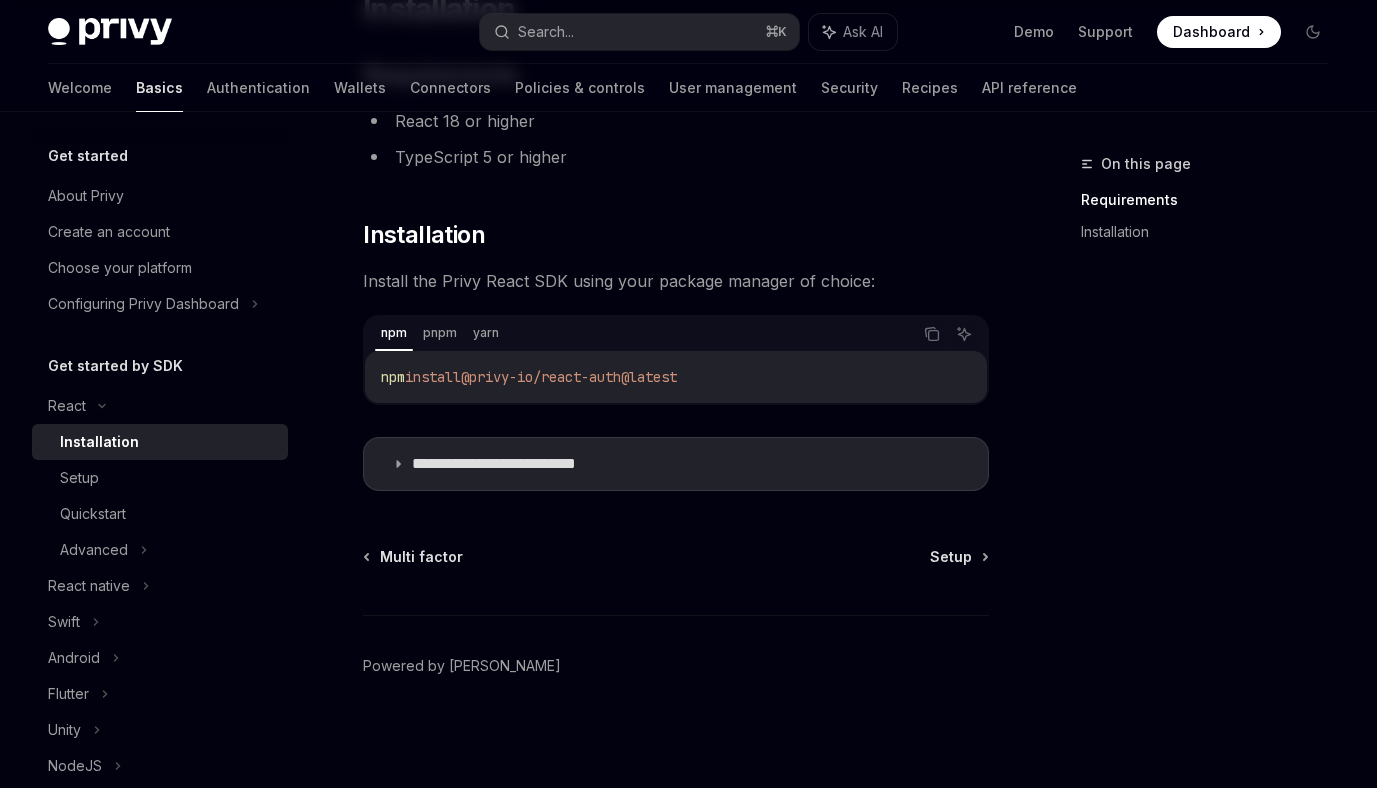 scroll, scrollTop: 0, scrollLeft: 0, axis: both 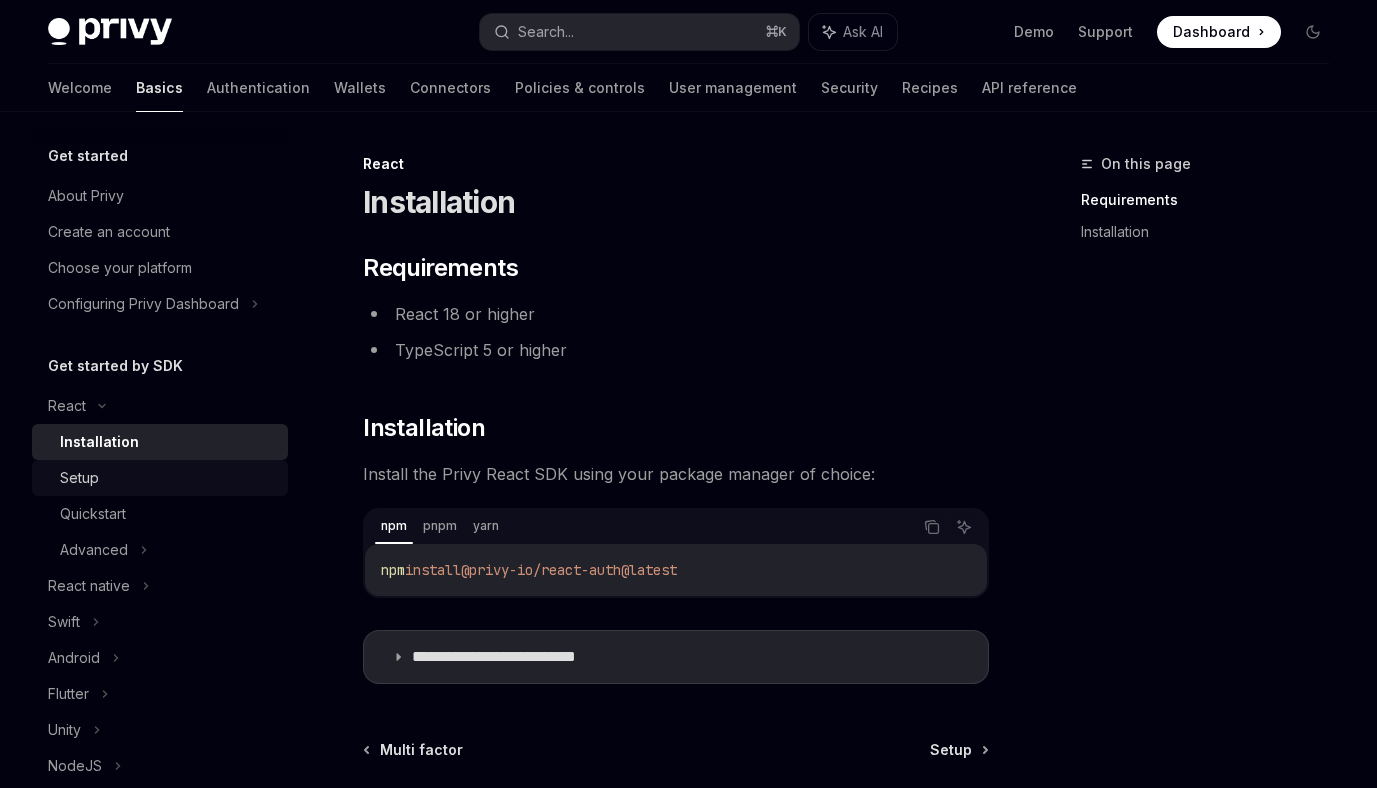click on "Setup" at bounding box center [79, 478] 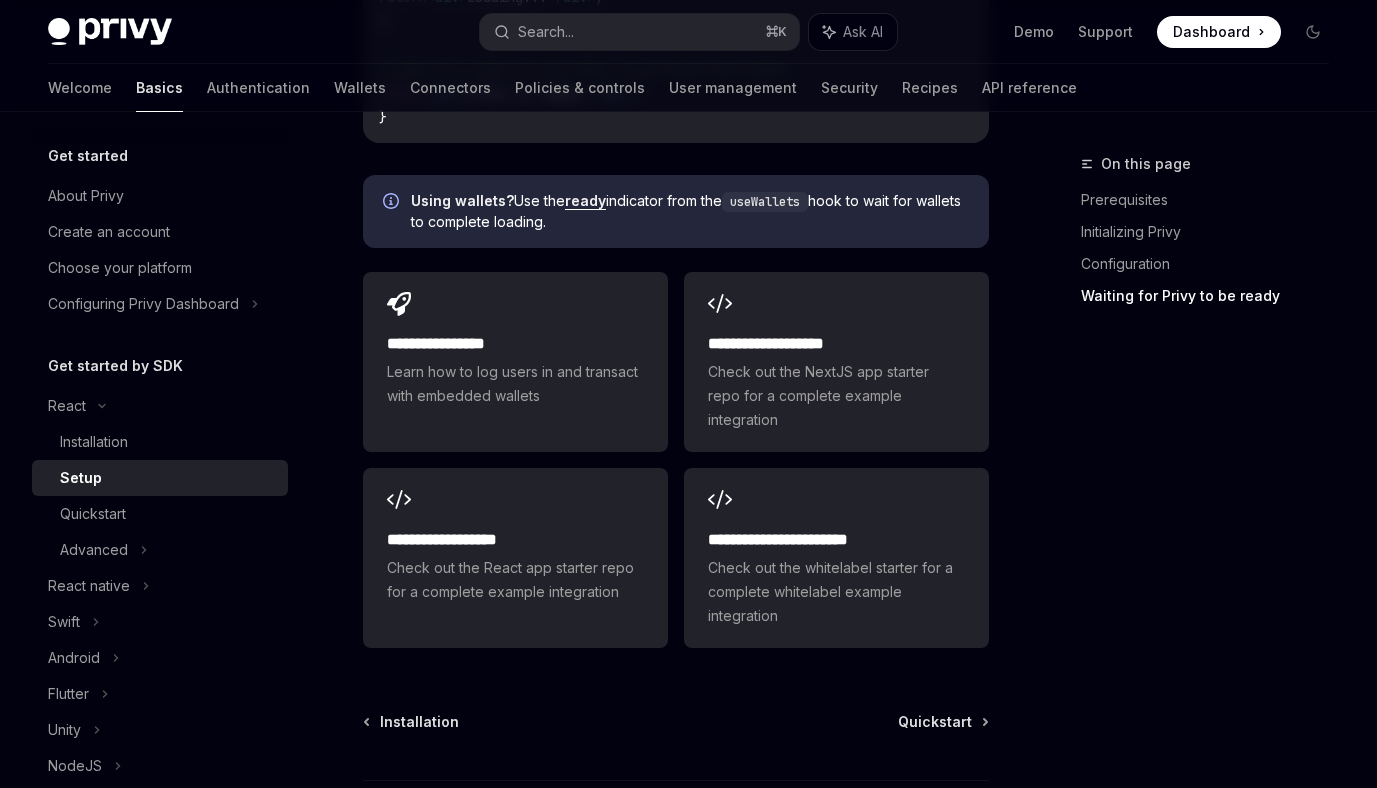 scroll, scrollTop: 2664, scrollLeft: 0, axis: vertical 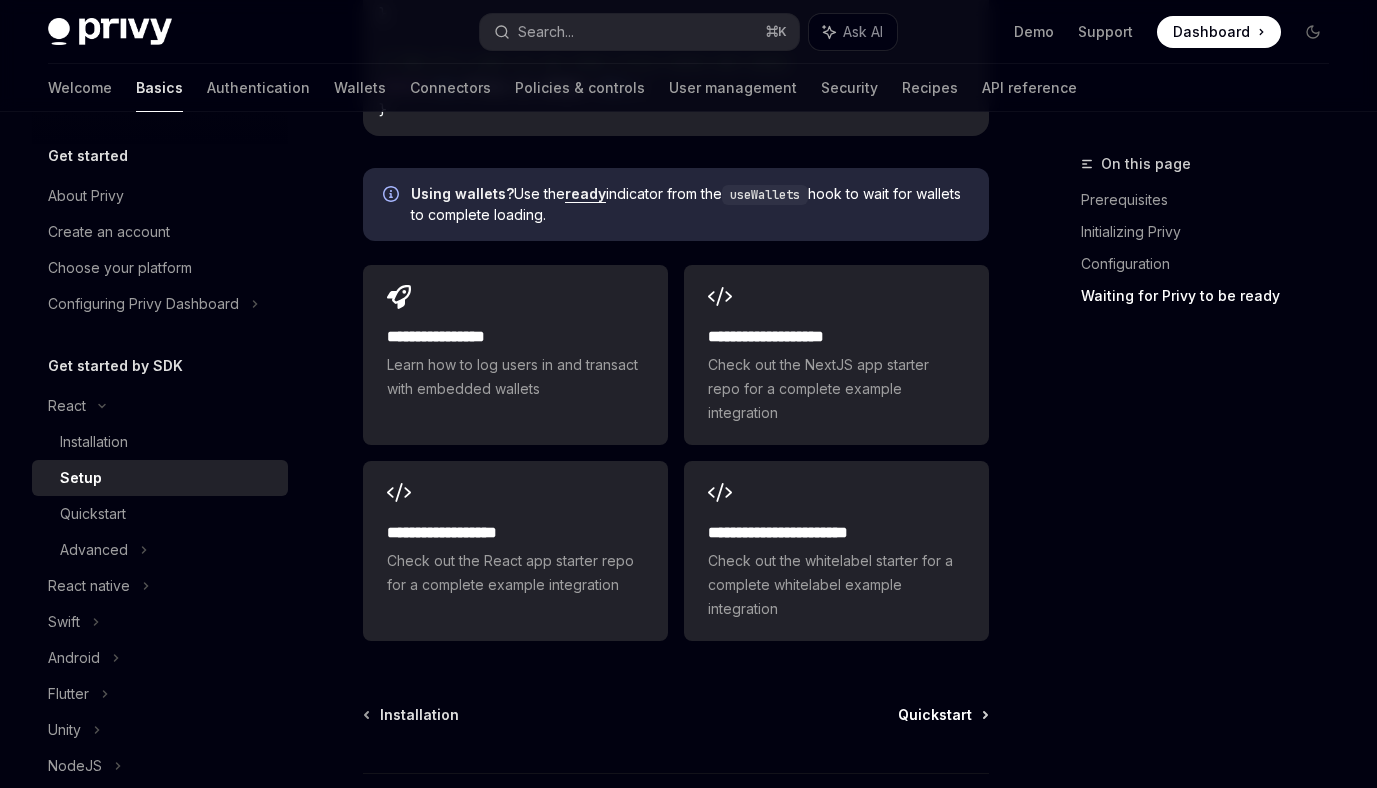 click on "Quickstart" at bounding box center (935, 715) 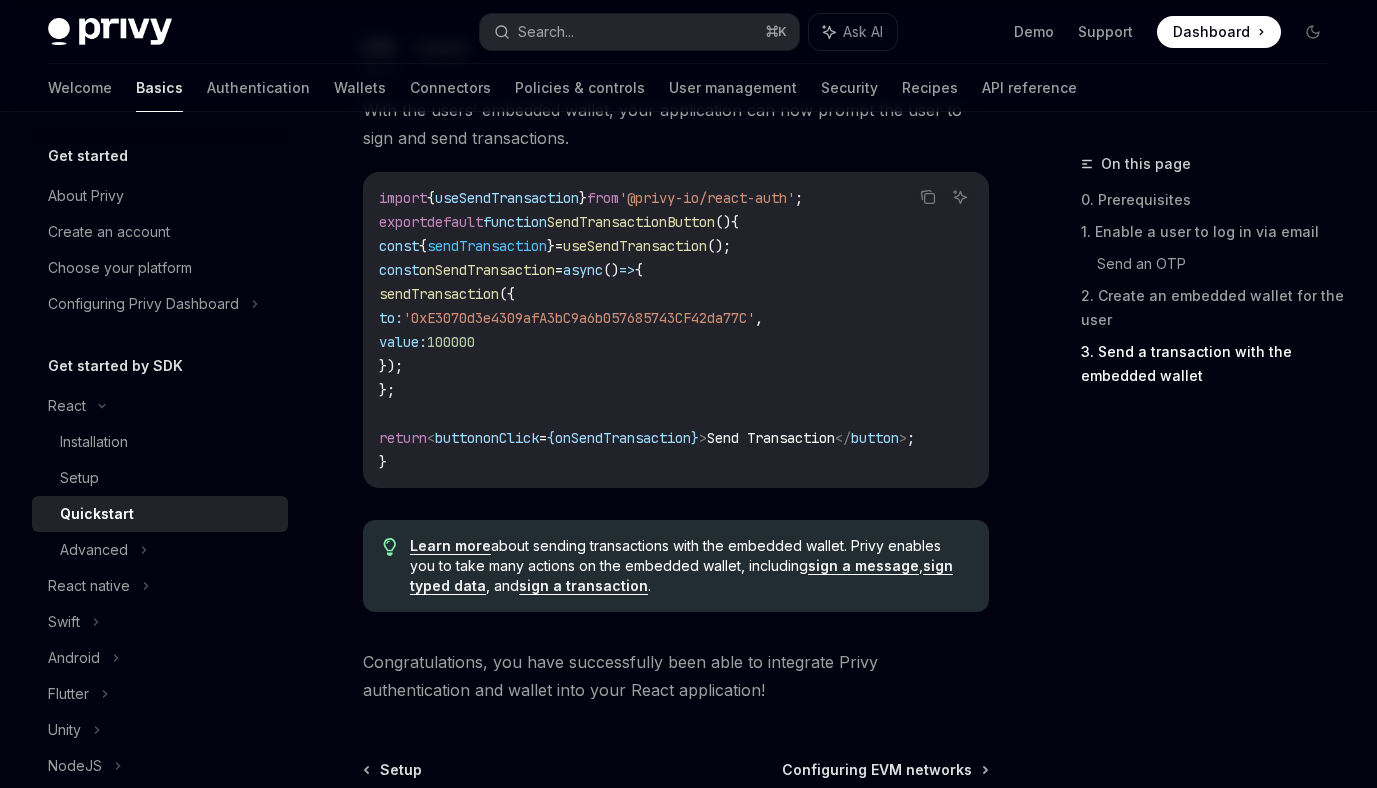 scroll, scrollTop: 2115, scrollLeft: 0, axis: vertical 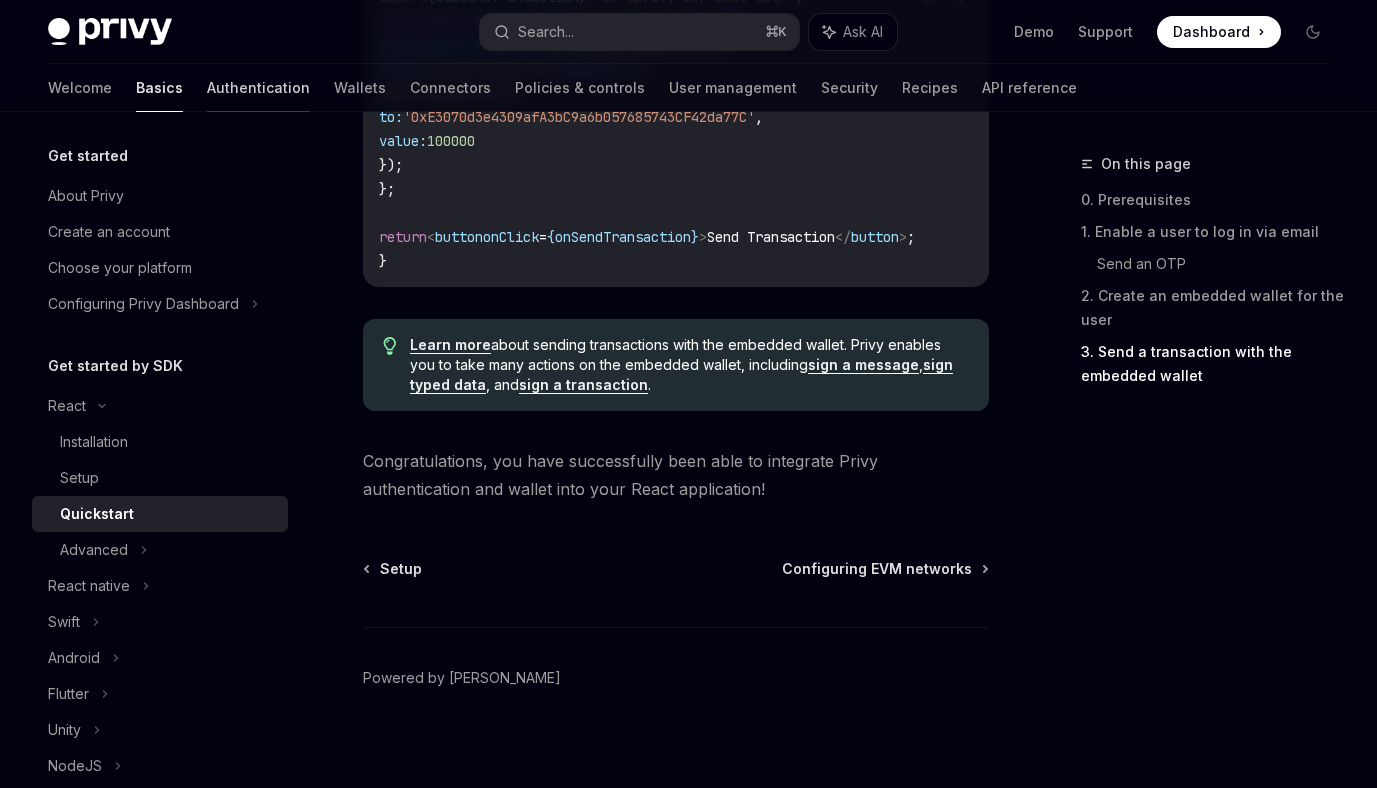 click on "Authentication" at bounding box center [258, 88] 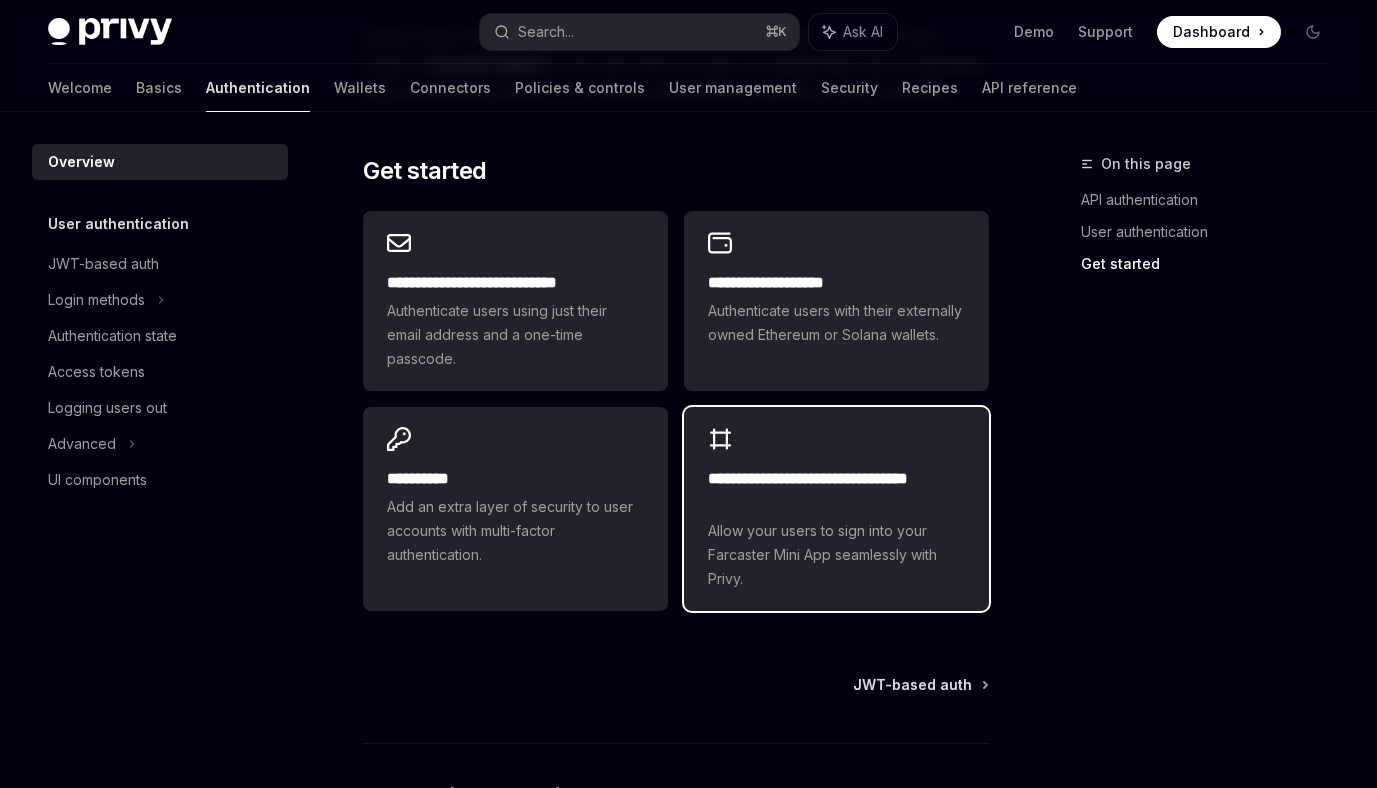 scroll, scrollTop: 1643, scrollLeft: 0, axis: vertical 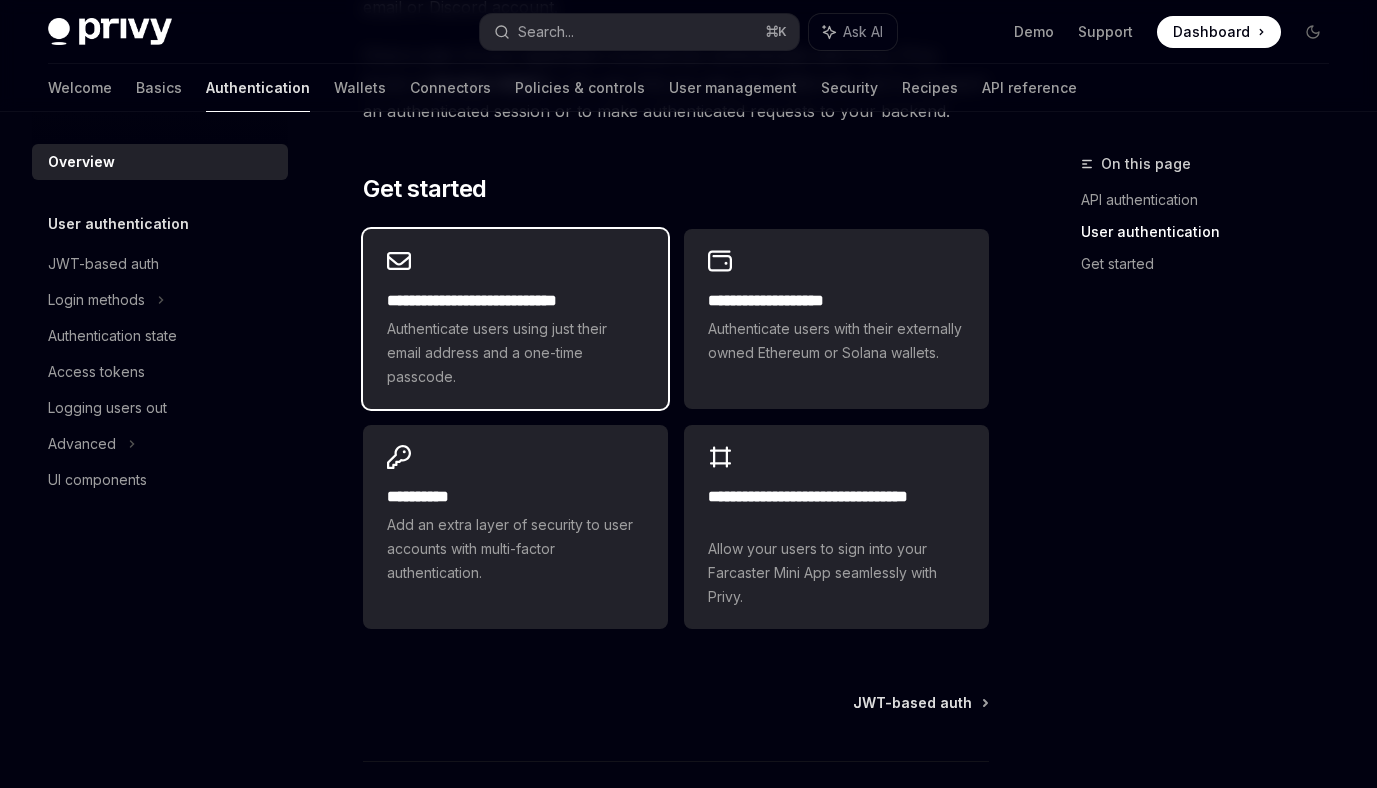 click on "Authenticate users using just their email address and a one-time passcode." at bounding box center [515, 353] 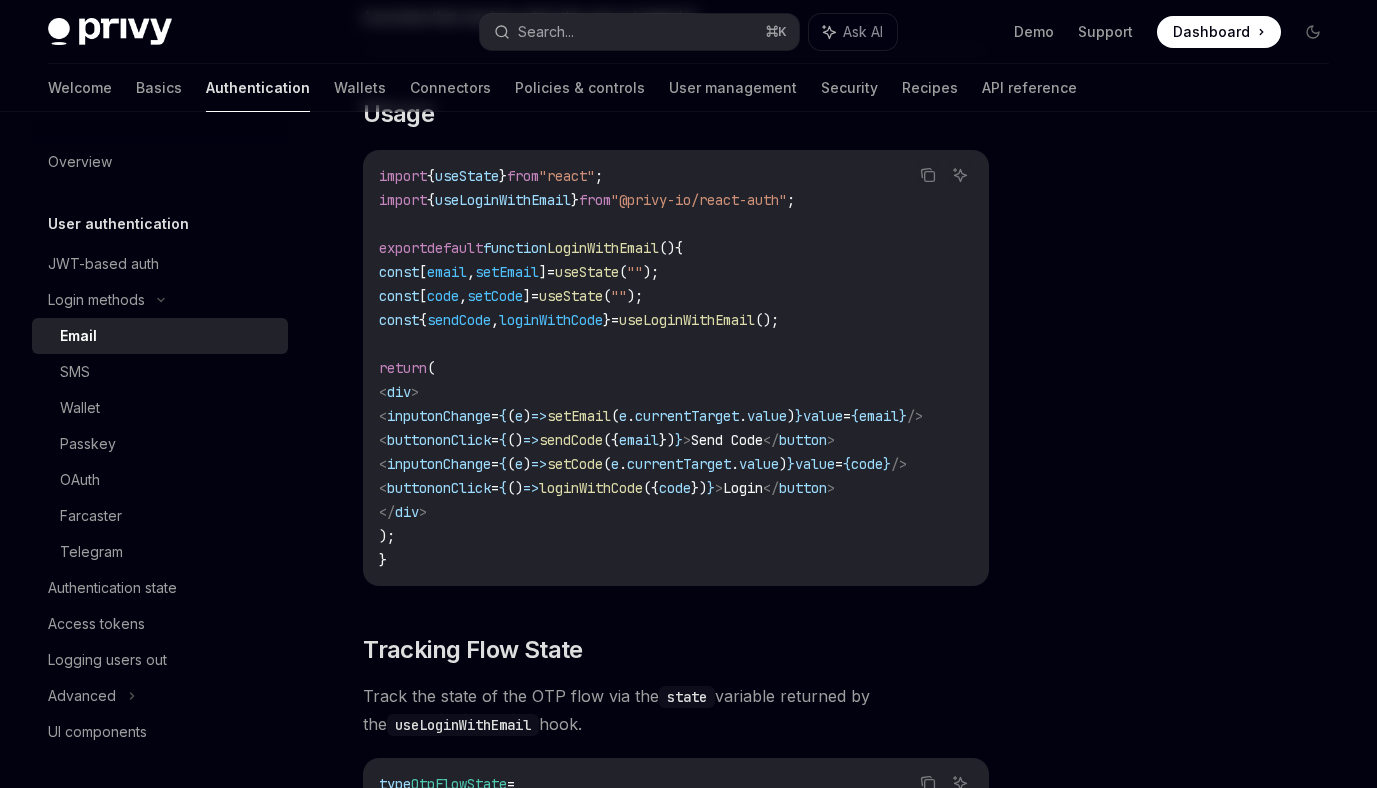 scroll, scrollTop: 0, scrollLeft: 0, axis: both 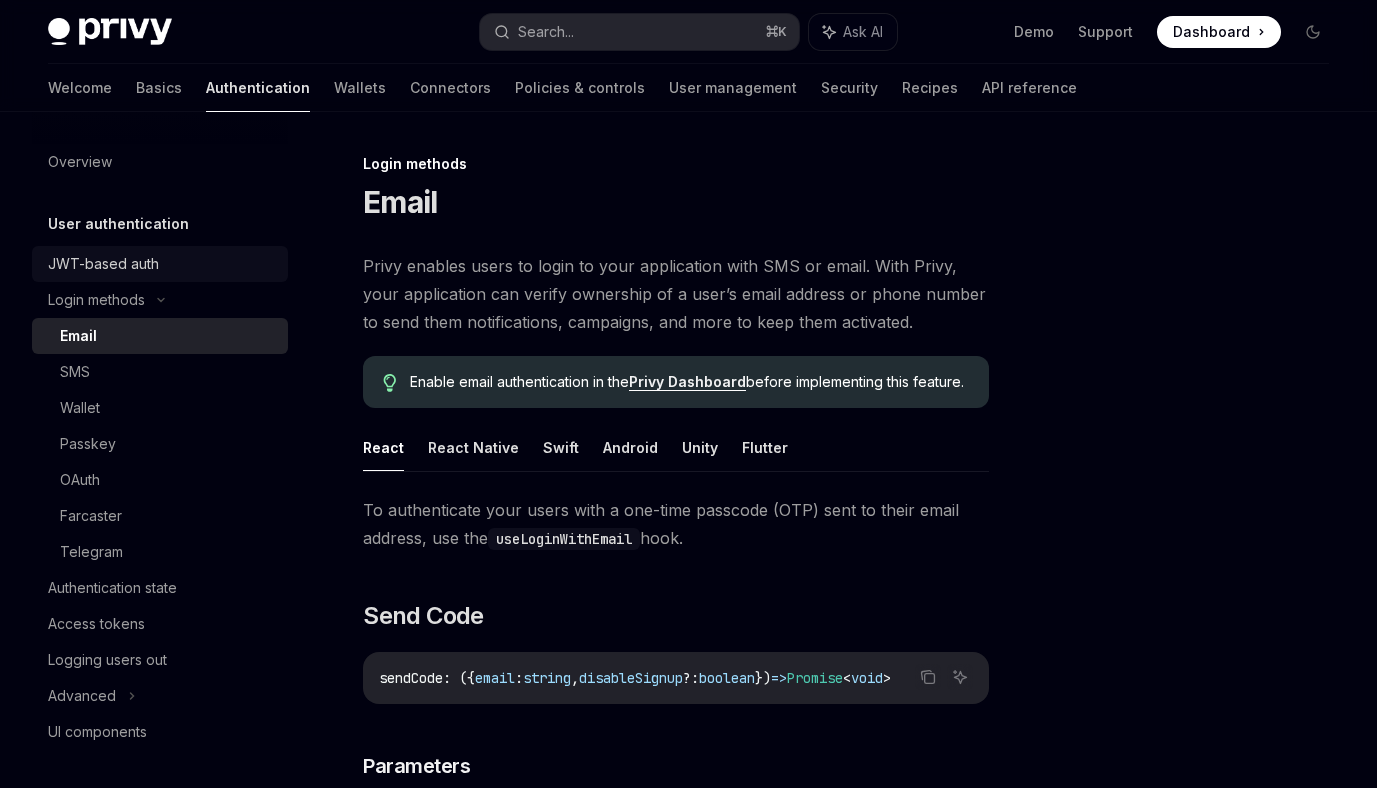 click on "JWT-based auth" at bounding box center (103, 264) 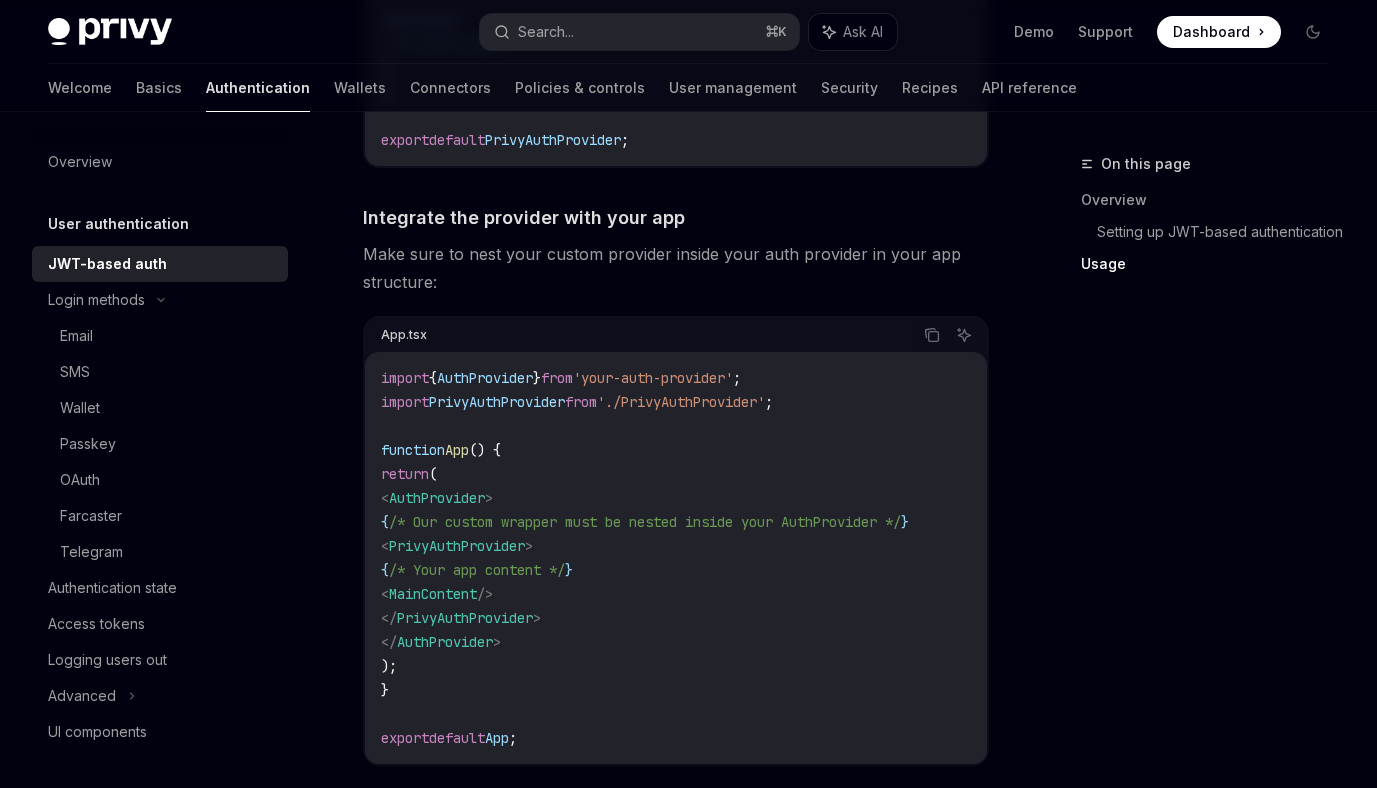 scroll, scrollTop: 2795, scrollLeft: 0, axis: vertical 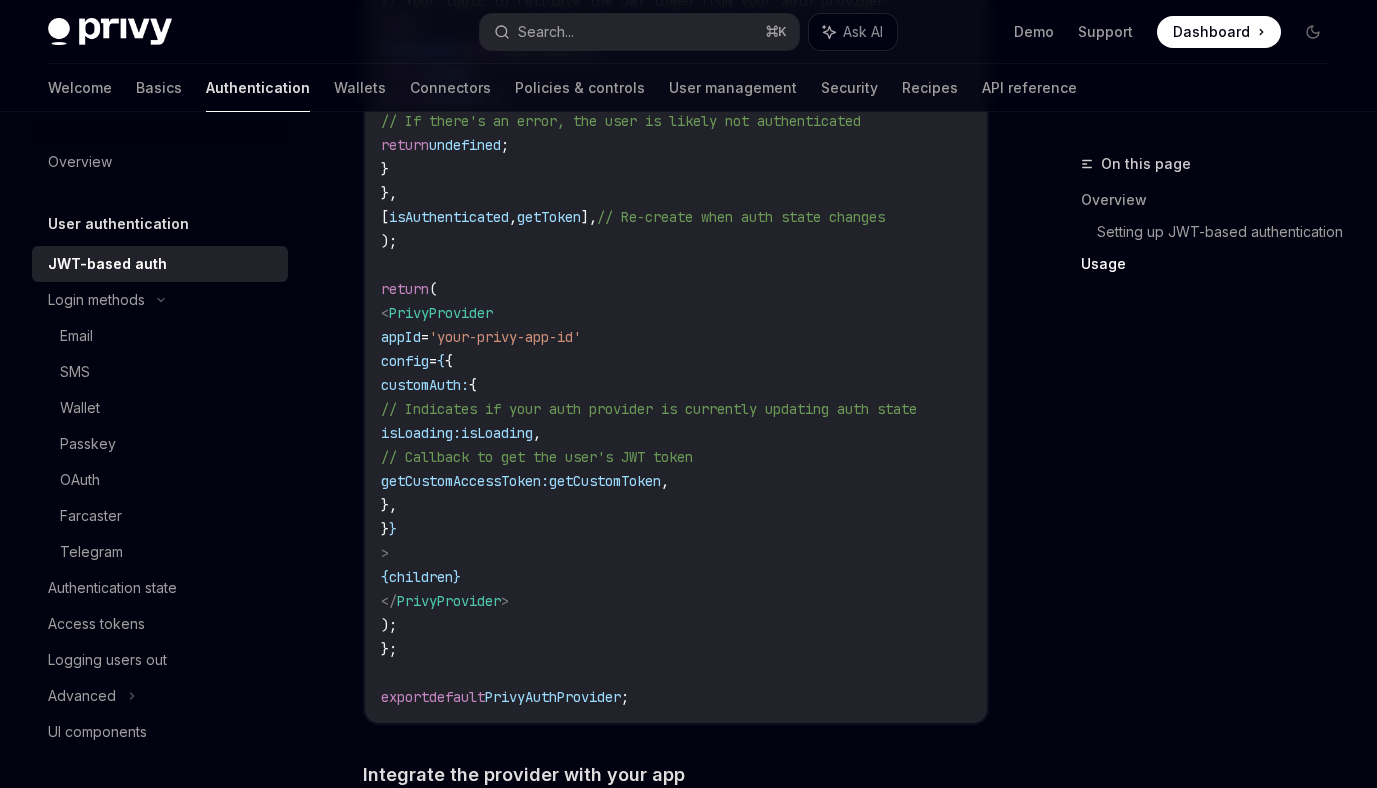 click on "On this page Overview Setting up JWT-based authentication Usage" at bounding box center [1193, 470] 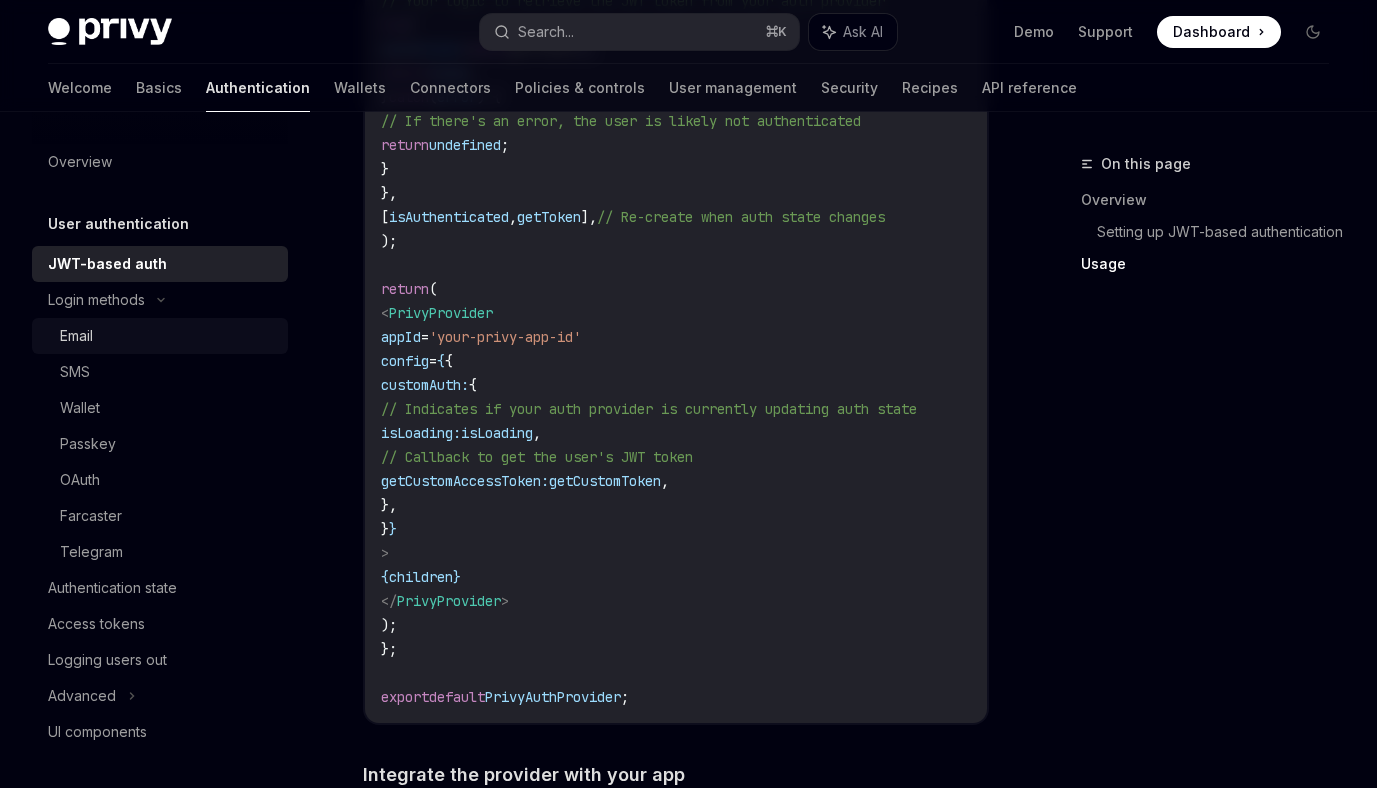 click on "Email" at bounding box center [168, 336] 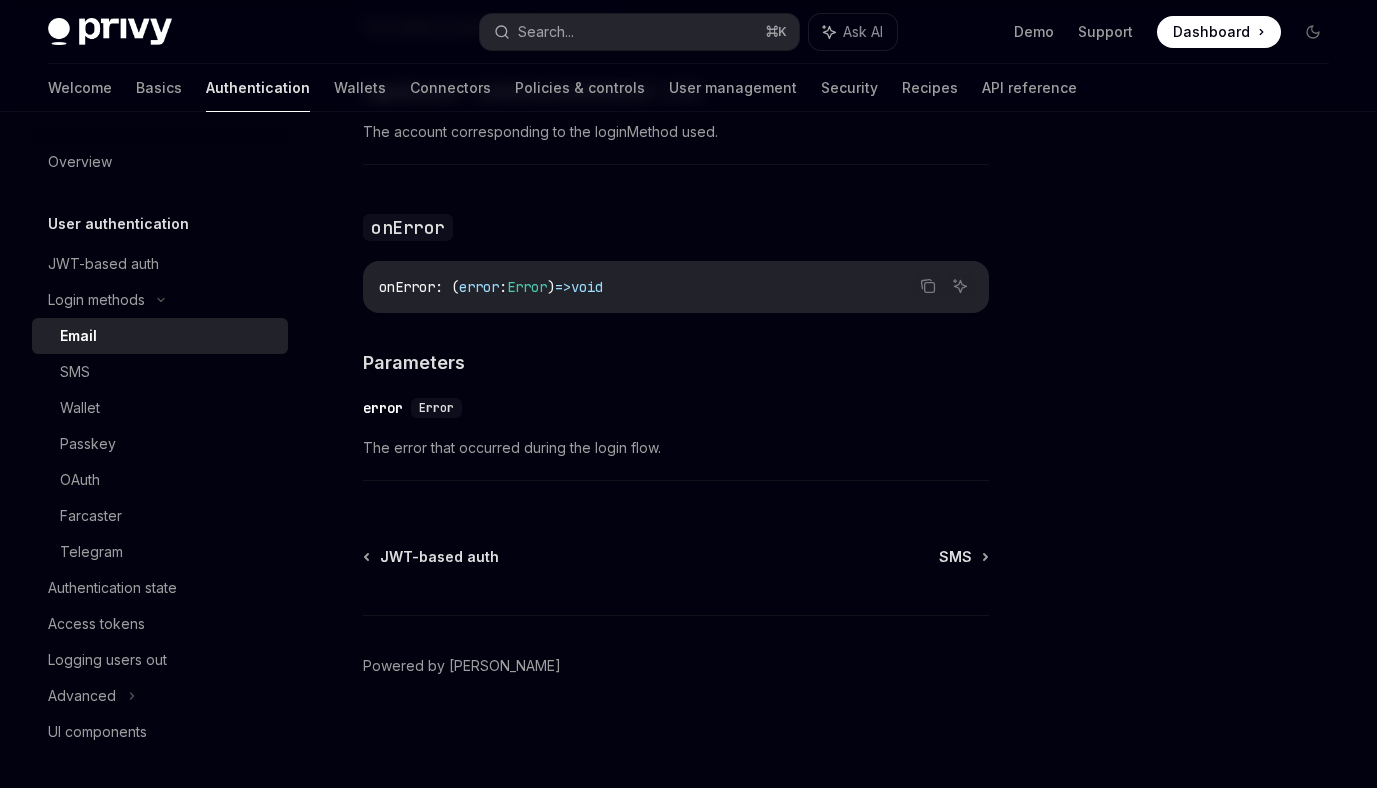 scroll, scrollTop: 3788, scrollLeft: 0, axis: vertical 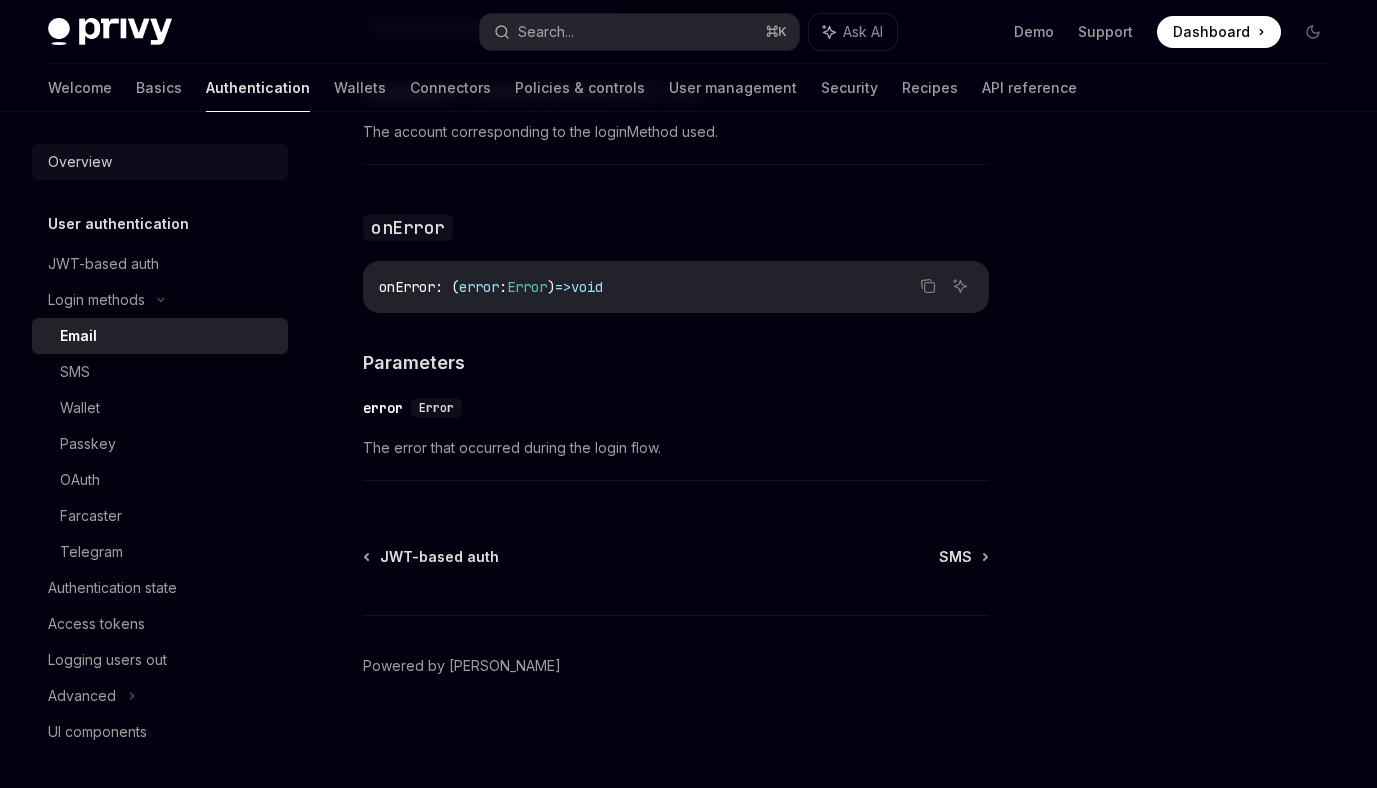 click on "Overview" at bounding box center [80, 162] 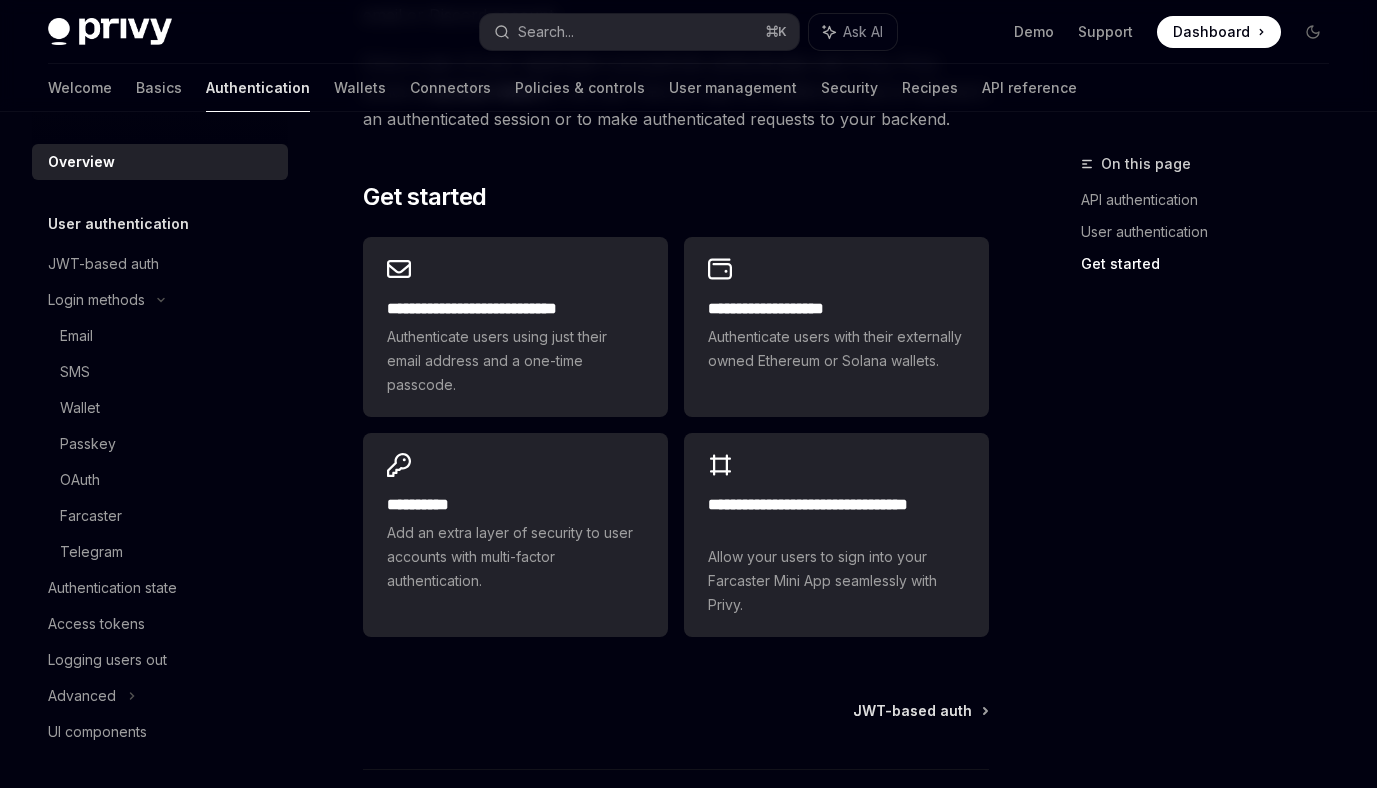 scroll, scrollTop: 1789, scrollLeft: 0, axis: vertical 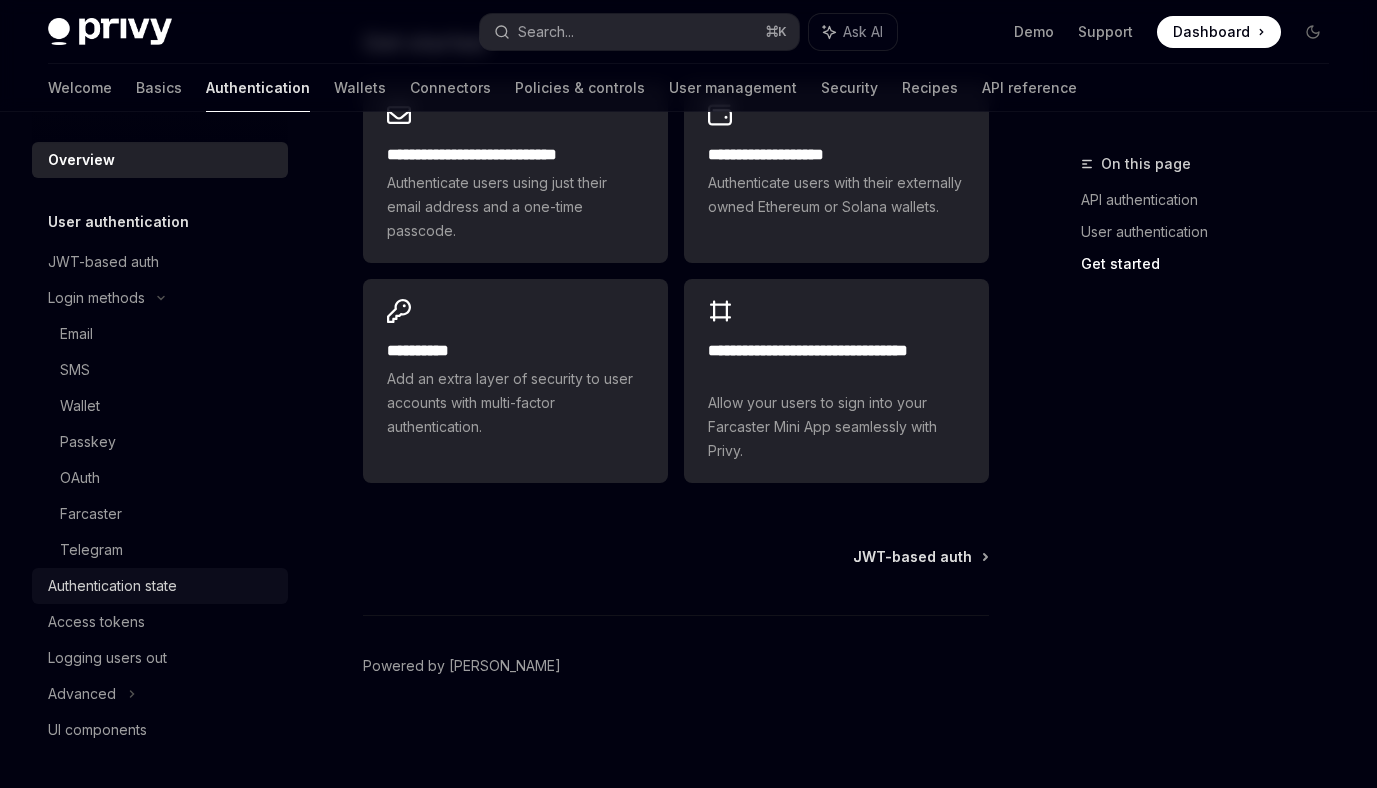 click on "Authentication state" at bounding box center [112, 586] 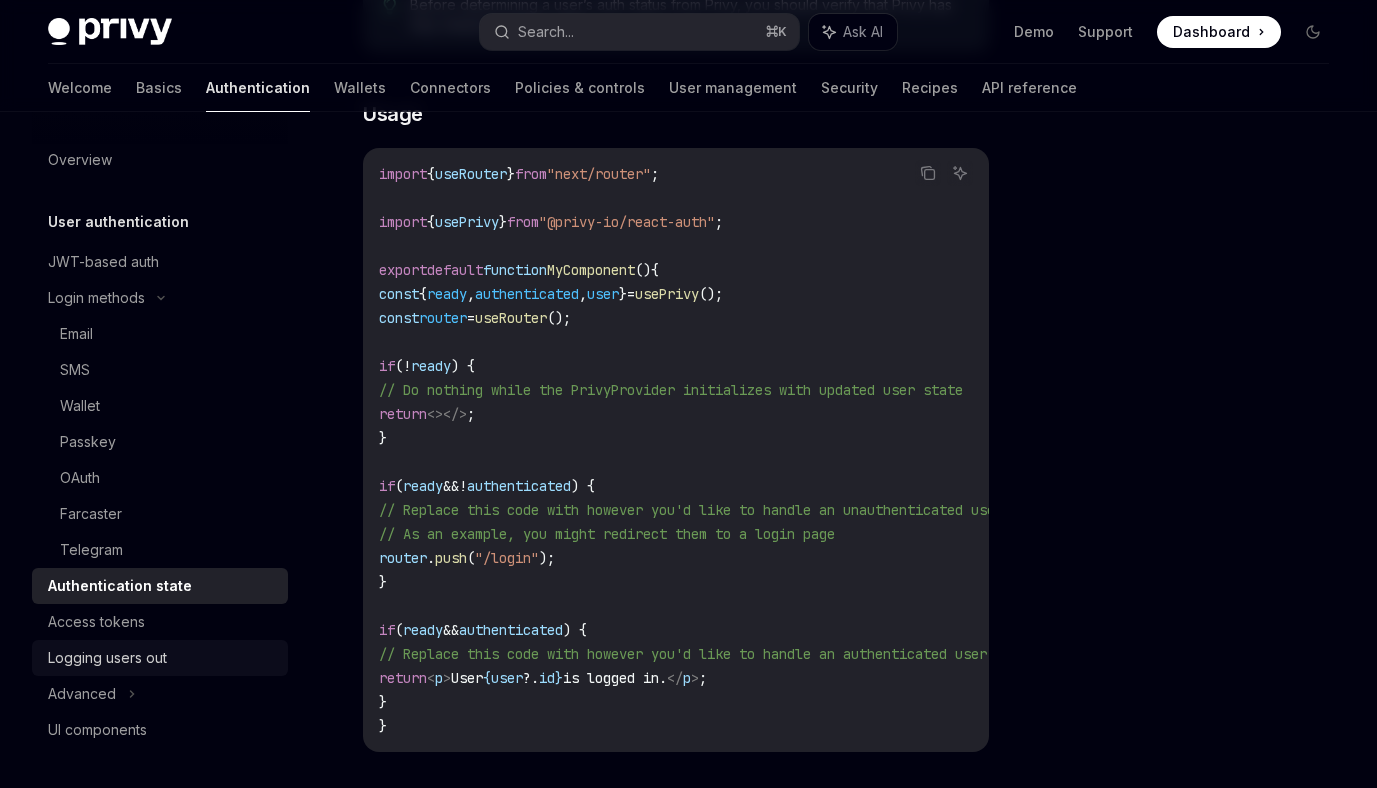 scroll, scrollTop: 610, scrollLeft: 0, axis: vertical 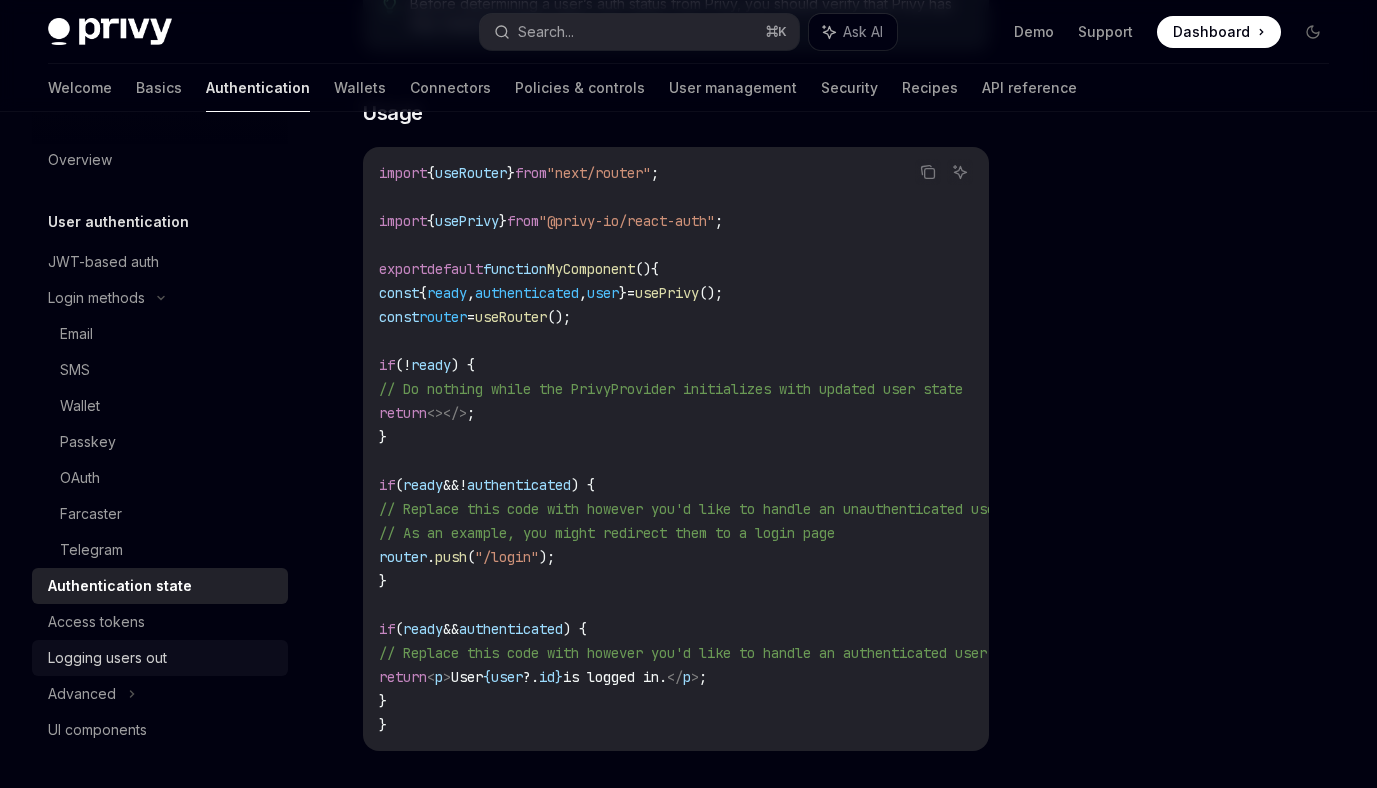 click on "Logging users out" at bounding box center (107, 658) 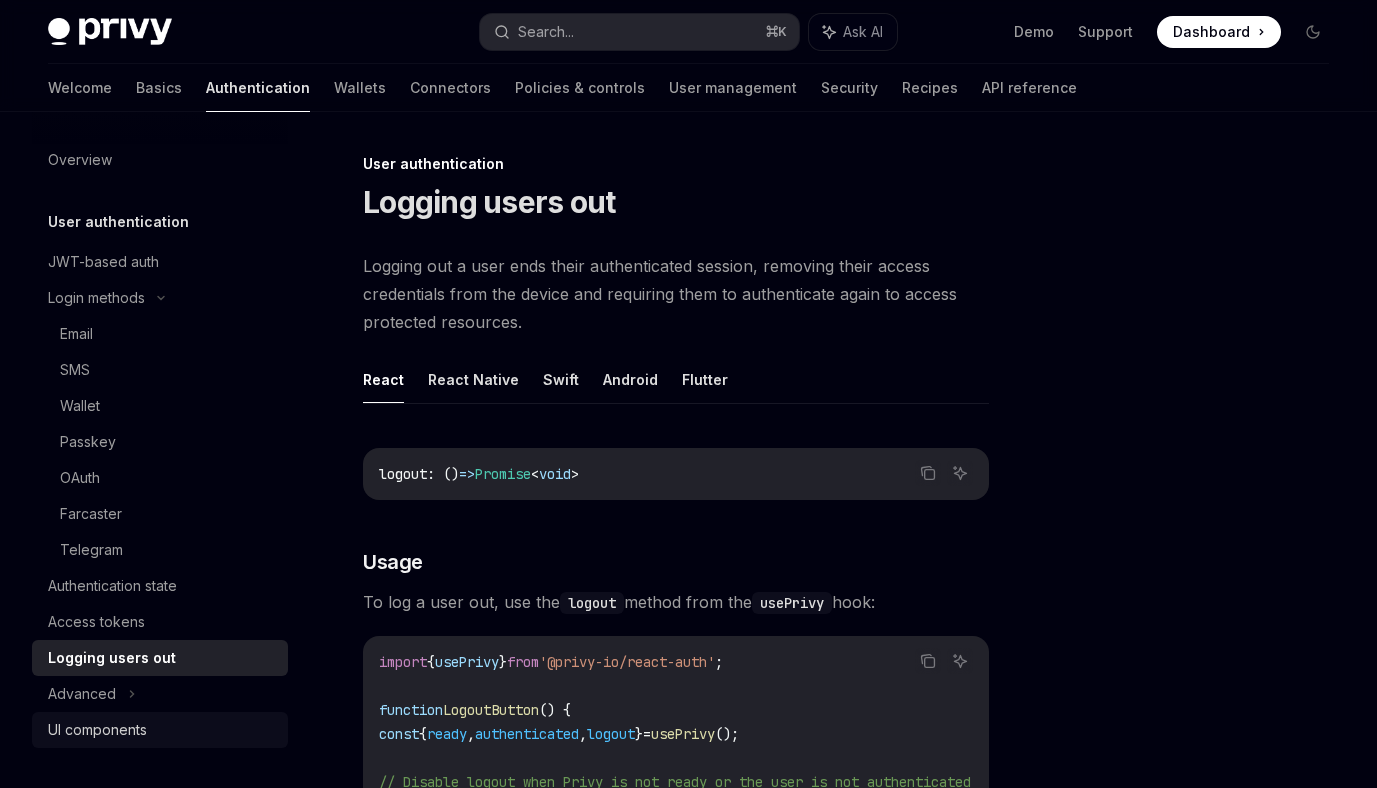 click on "UI components" at bounding box center [97, 730] 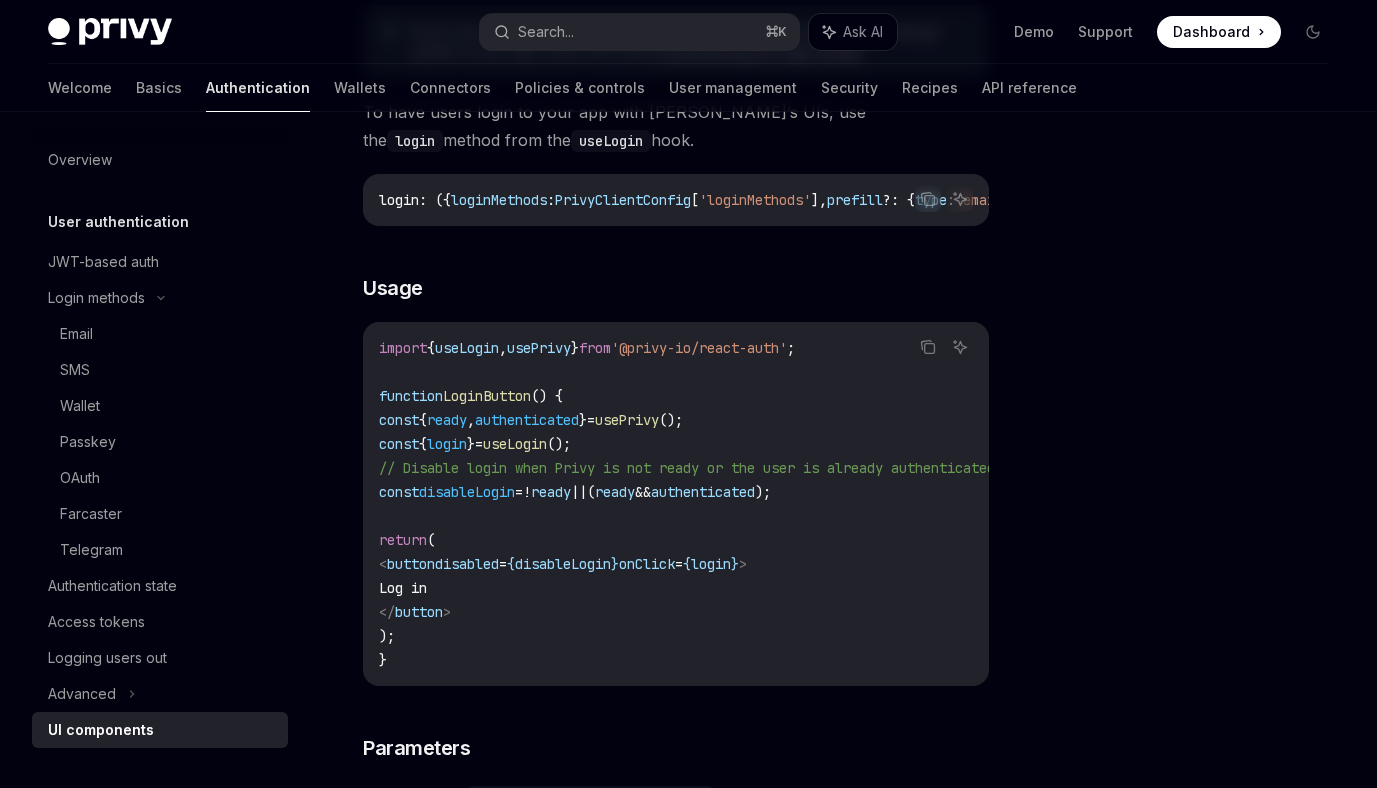 scroll, scrollTop: 1198, scrollLeft: 0, axis: vertical 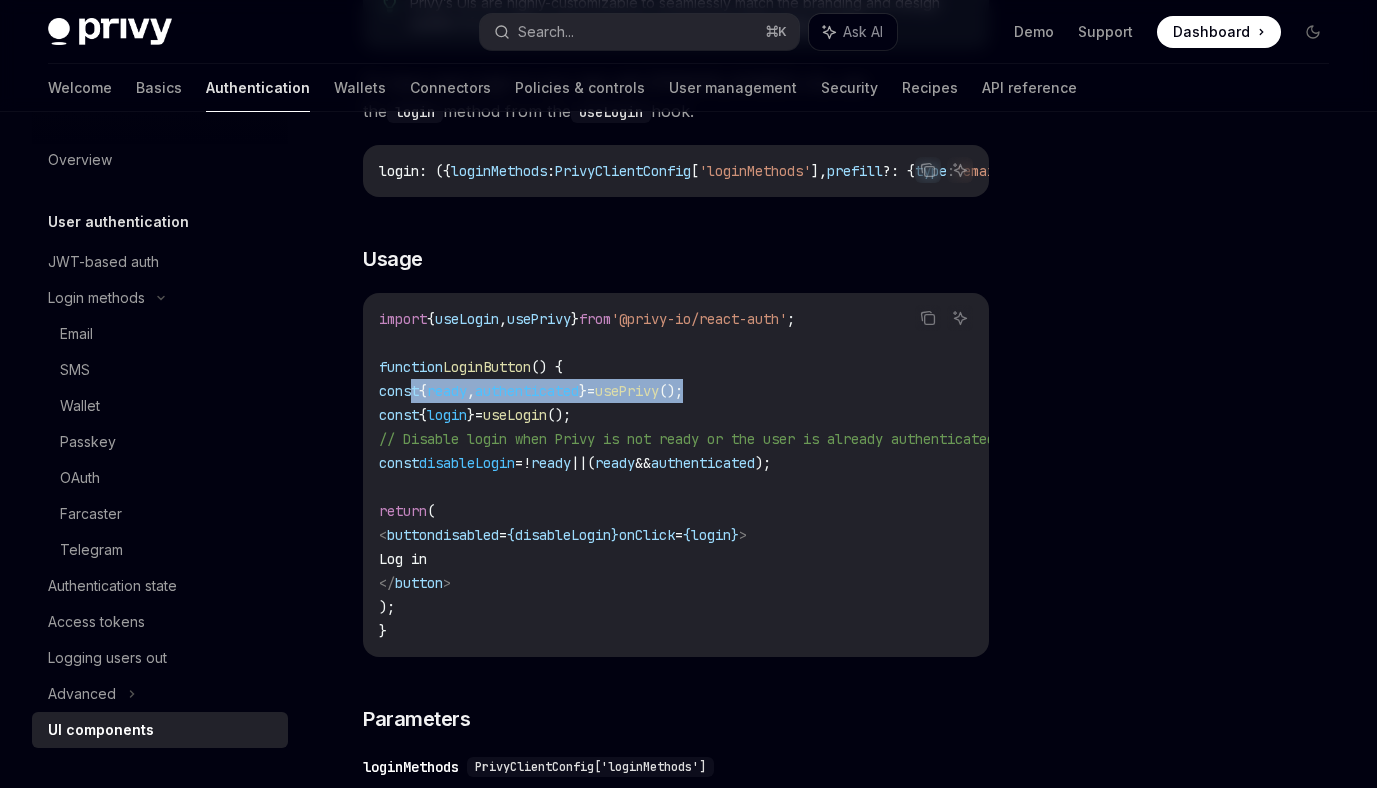 drag, startPoint x: 786, startPoint y: 396, endPoint x: 414, endPoint y: 397, distance: 372.00134 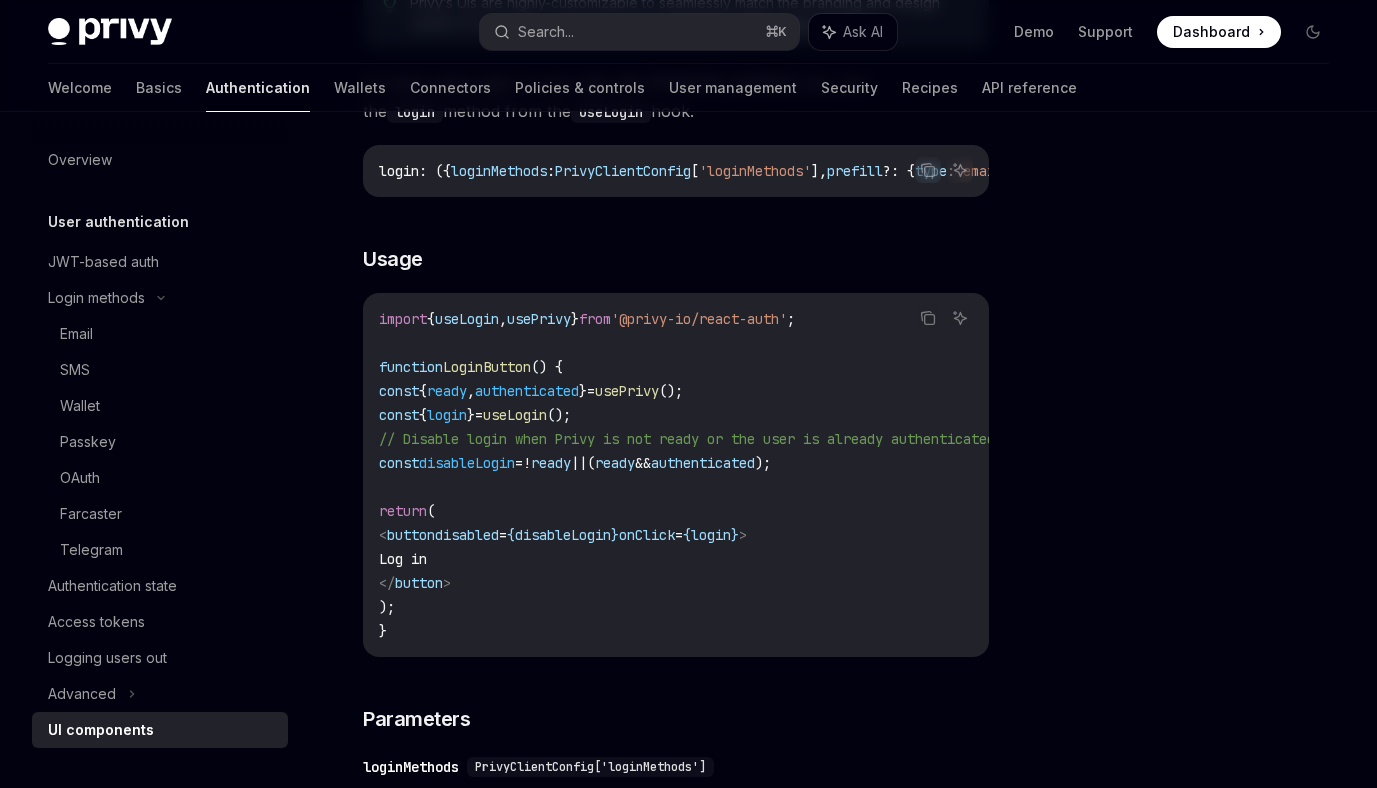 click on "import  {  useLogin ,  usePrivy  }  from  '@privy-io/react-auth' ;
function  LoginButton () {
const  {  ready ,  authenticated }  =  usePrivy ();
const  {  login  }  =  useLogin ();
// Disable login when Privy is not ready or the user is already authenticated
const  disableLogin  =  ! ready  ||  ( ready  &&  authenticated );
return  (
< button  disabled = { disableLogin }  onClick = { login } >
Log in
</ button >
);
}" at bounding box center [711, 475] 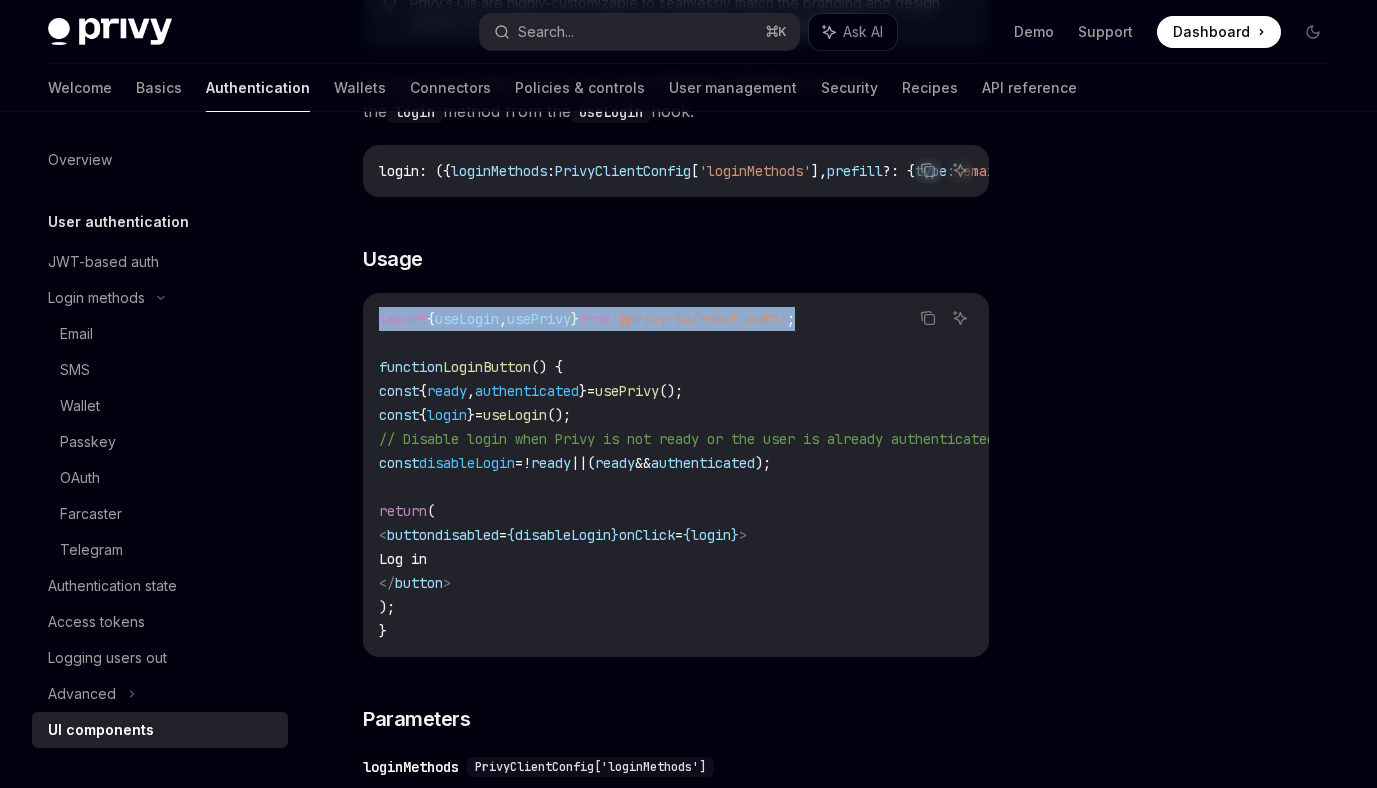 drag, startPoint x: 887, startPoint y: 330, endPoint x: 330, endPoint y: 320, distance: 557.0898 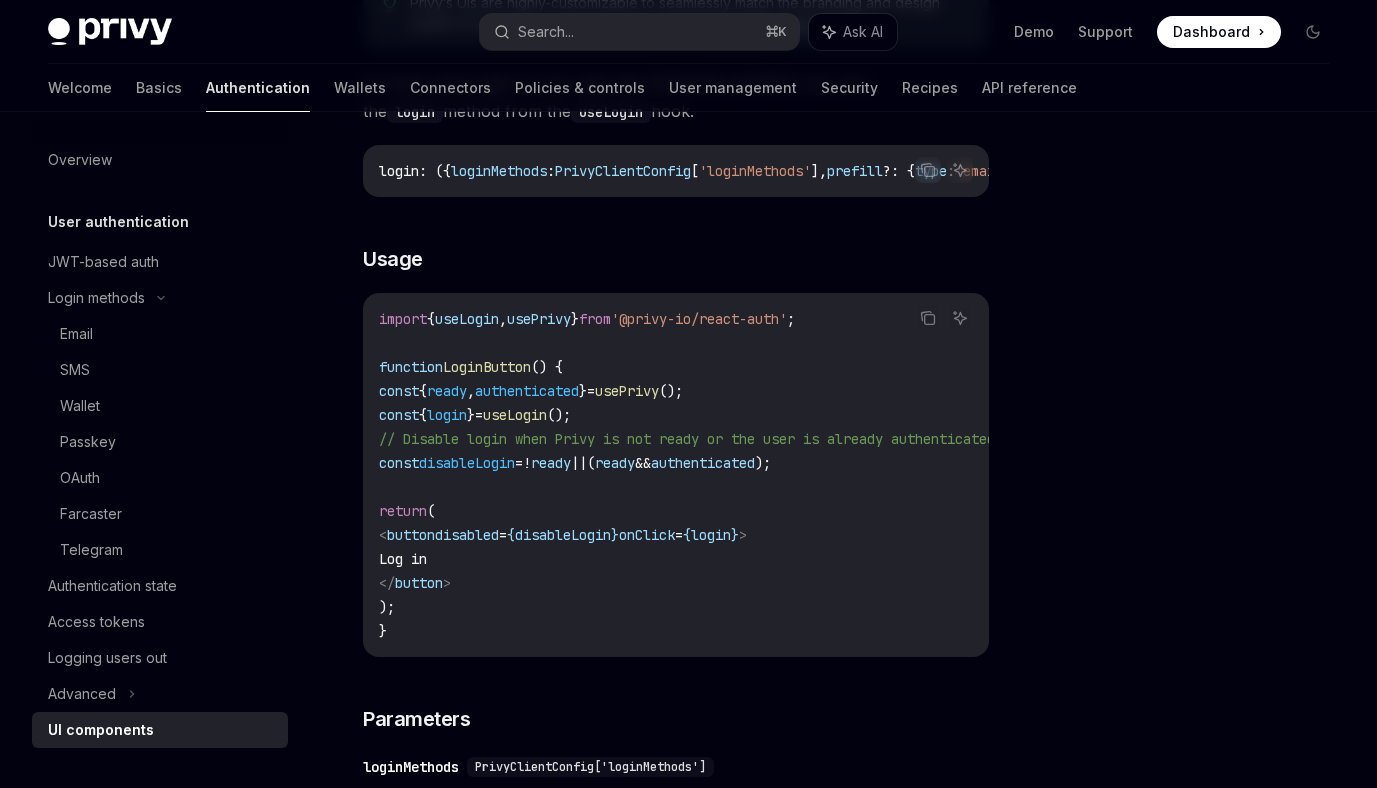 click on "LoginButton" at bounding box center [487, 367] 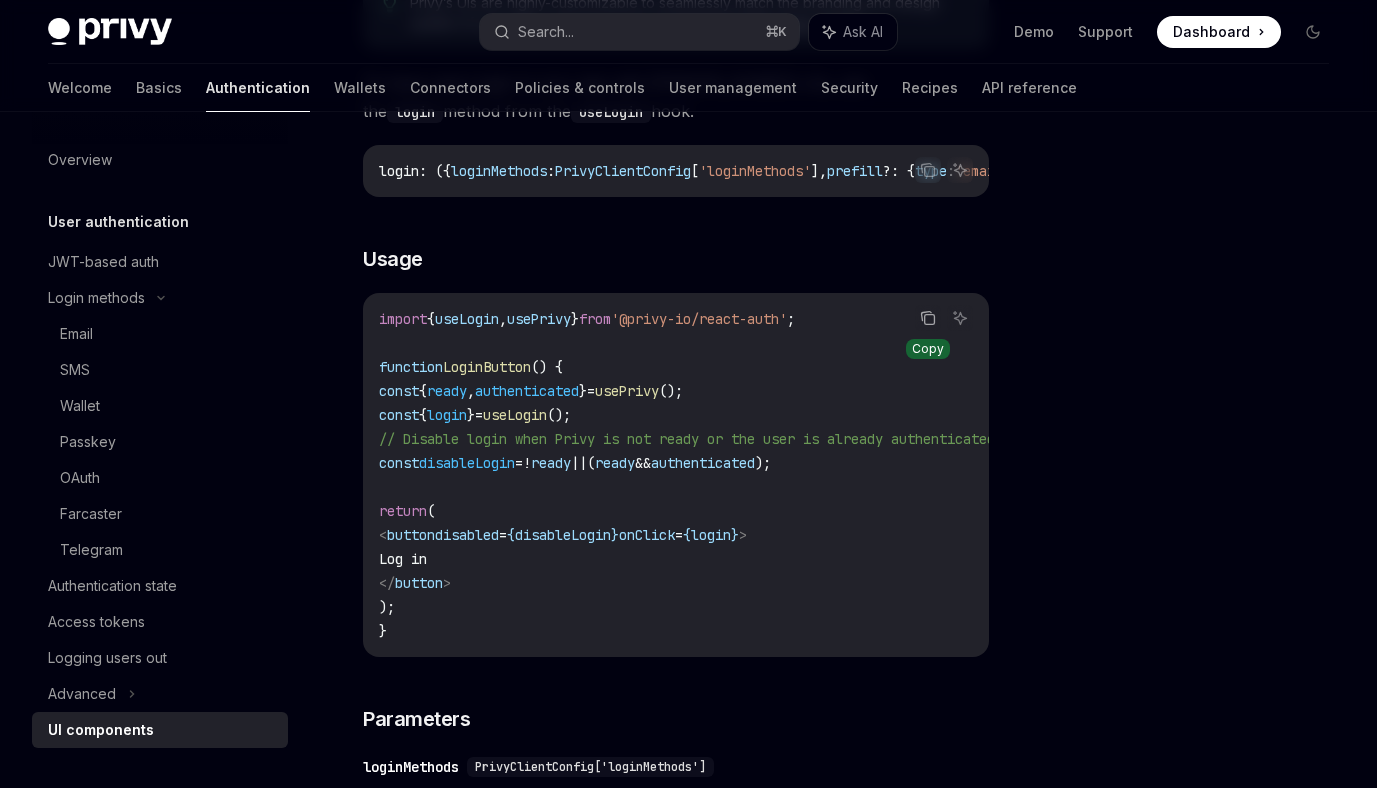 click 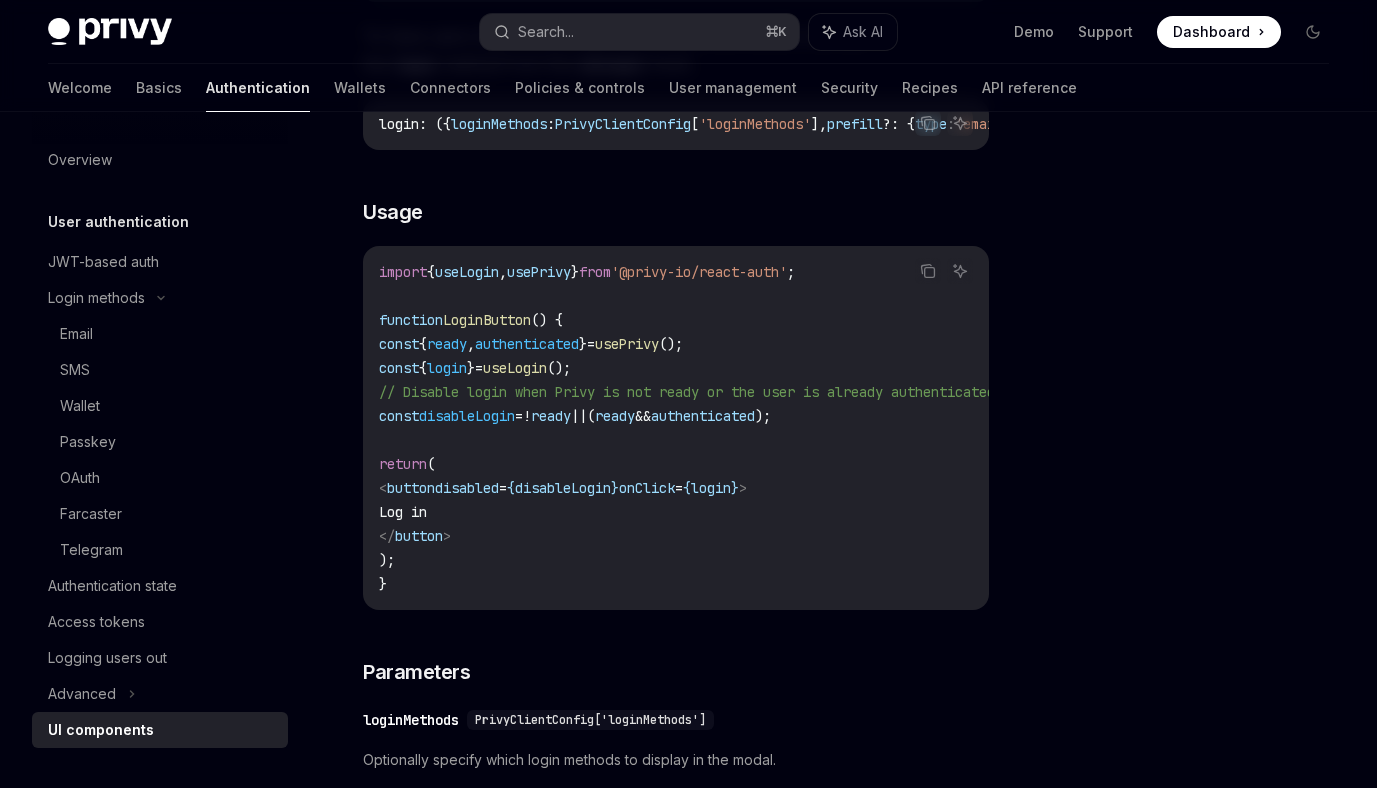 scroll, scrollTop: 1248, scrollLeft: 0, axis: vertical 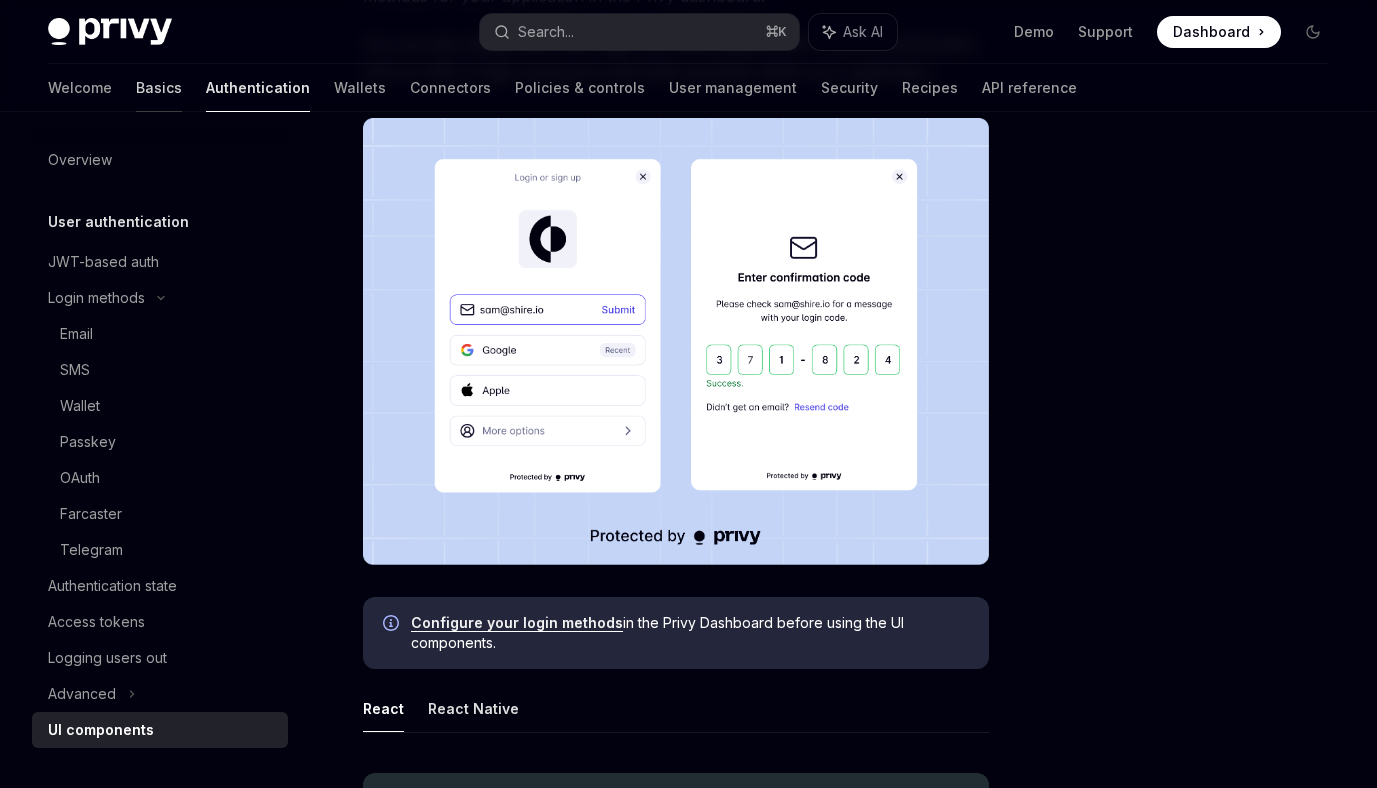 click on "Basics" at bounding box center (159, 88) 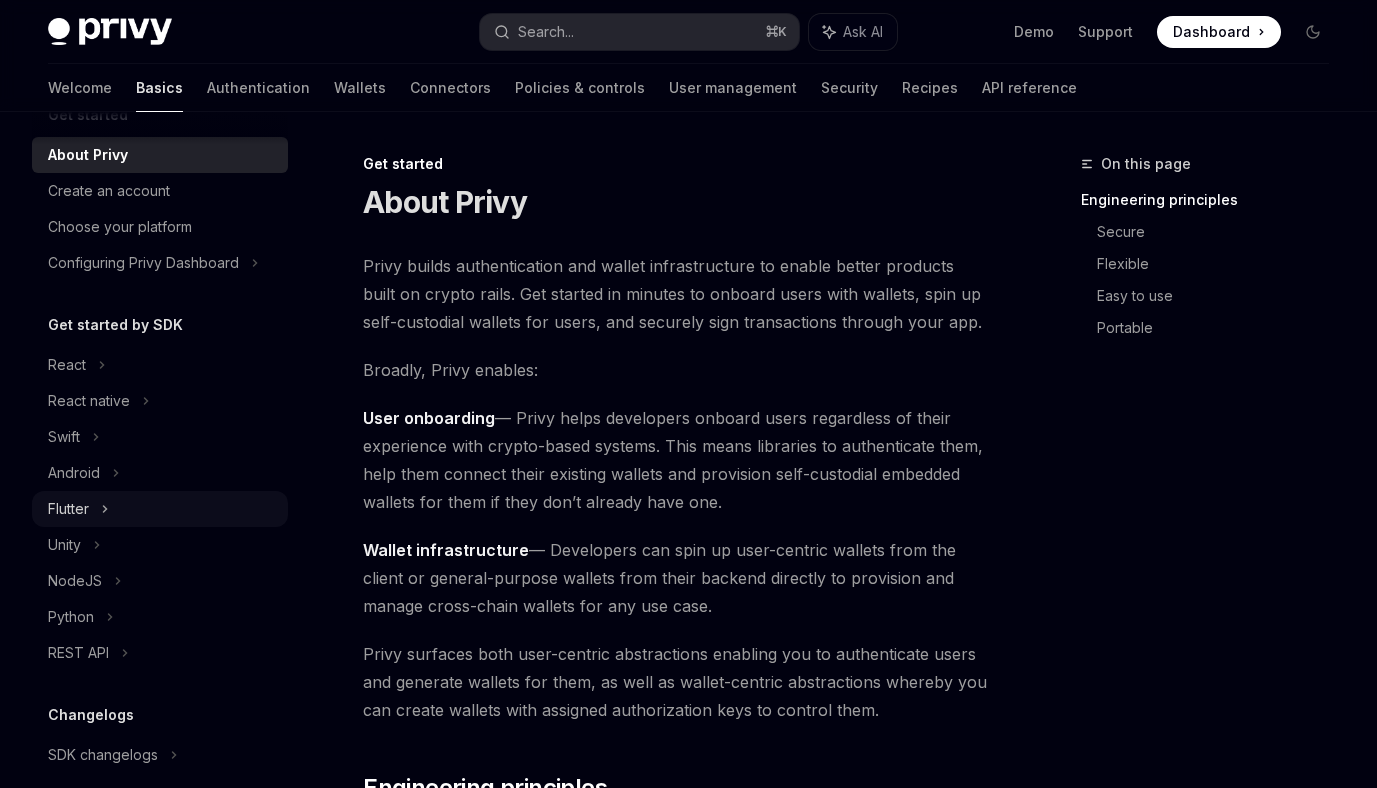 scroll, scrollTop: 0, scrollLeft: 0, axis: both 